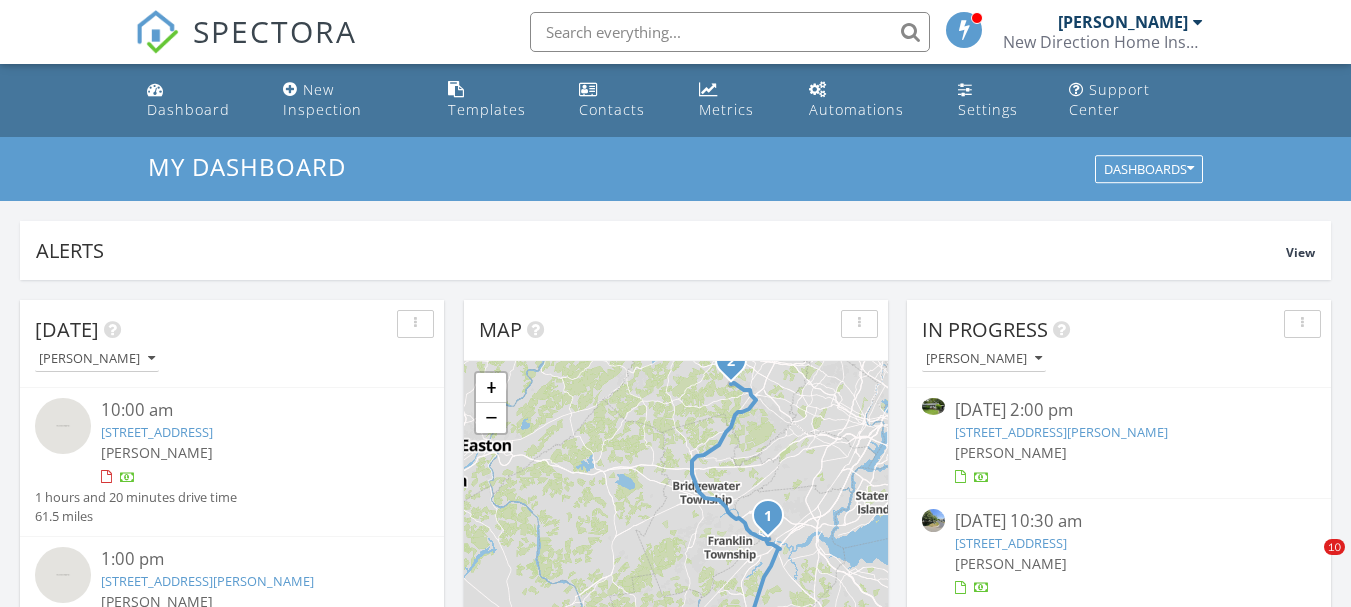 scroll, scrollTop: 1100, scrollLeft: 0, axis: vertical 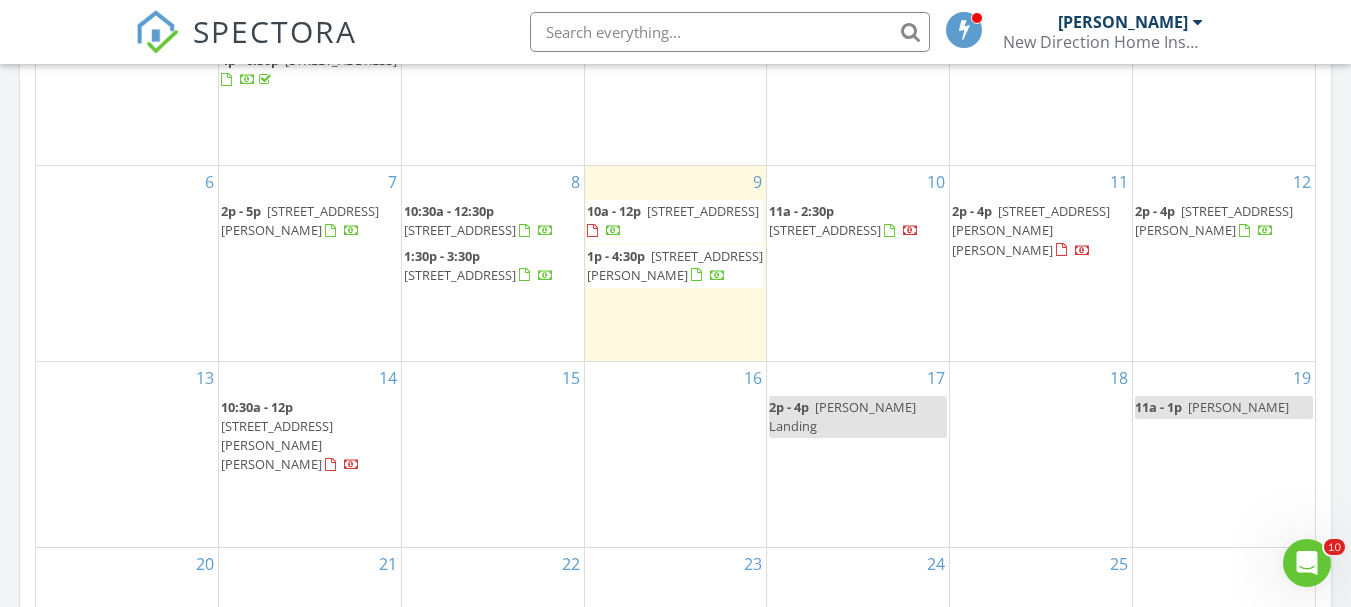 click on "15" at bounding box center (493, 454) 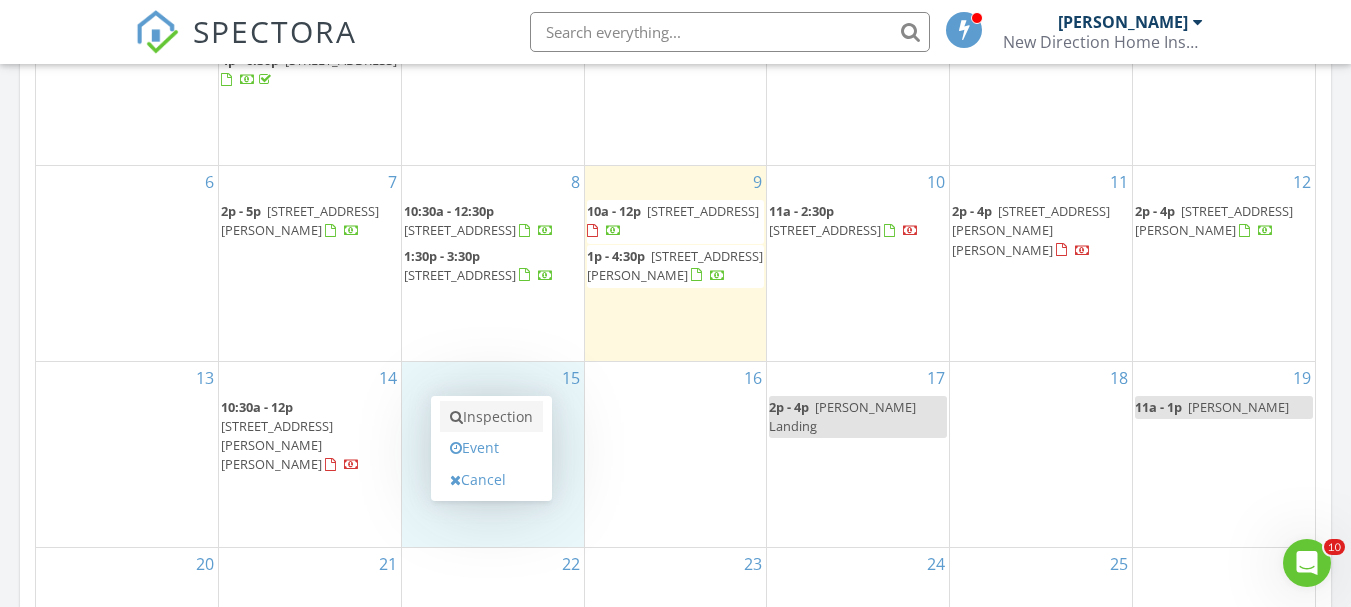 click on "Inspection" at bounding box center (491, 417) 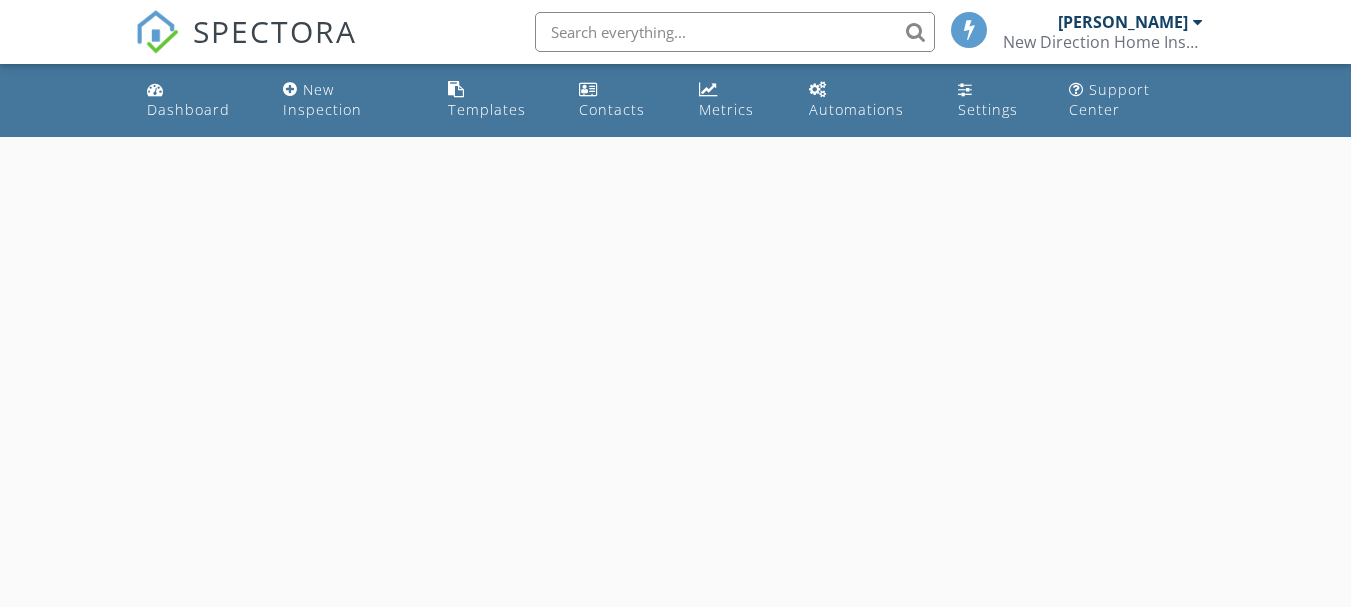 scroll, scrollTop: 0, scrollLeft: 0, axis: both 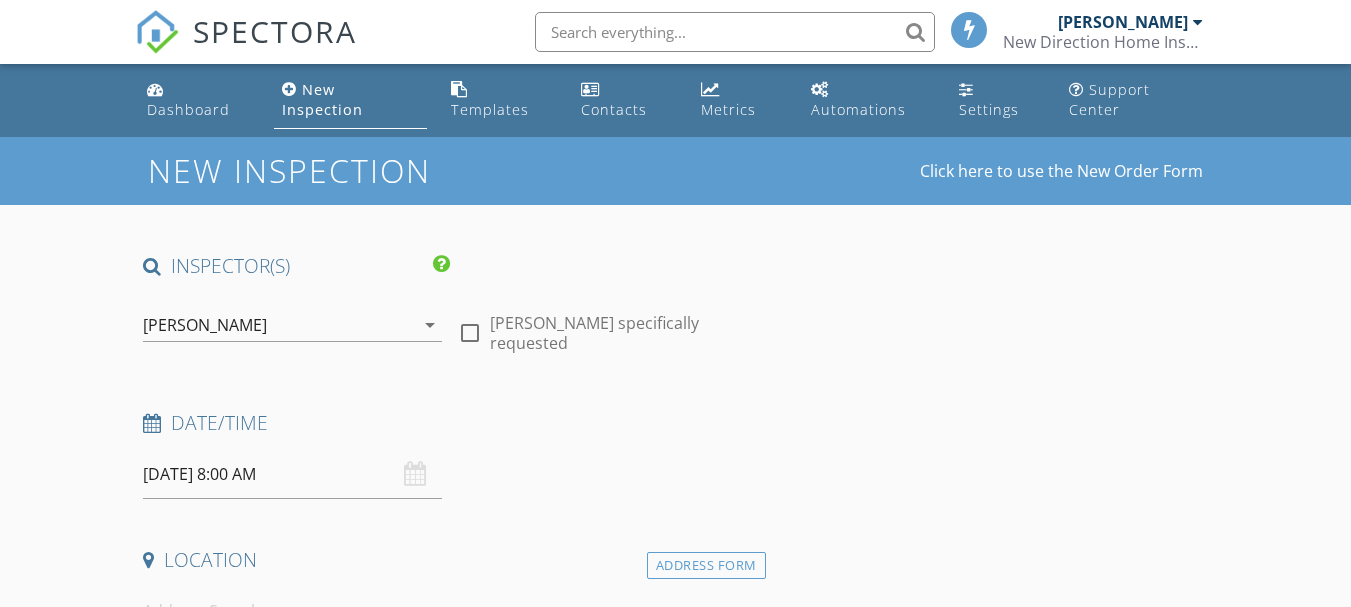 click on "[DATE] 8:00 AM" at bounding box center [292, 474] 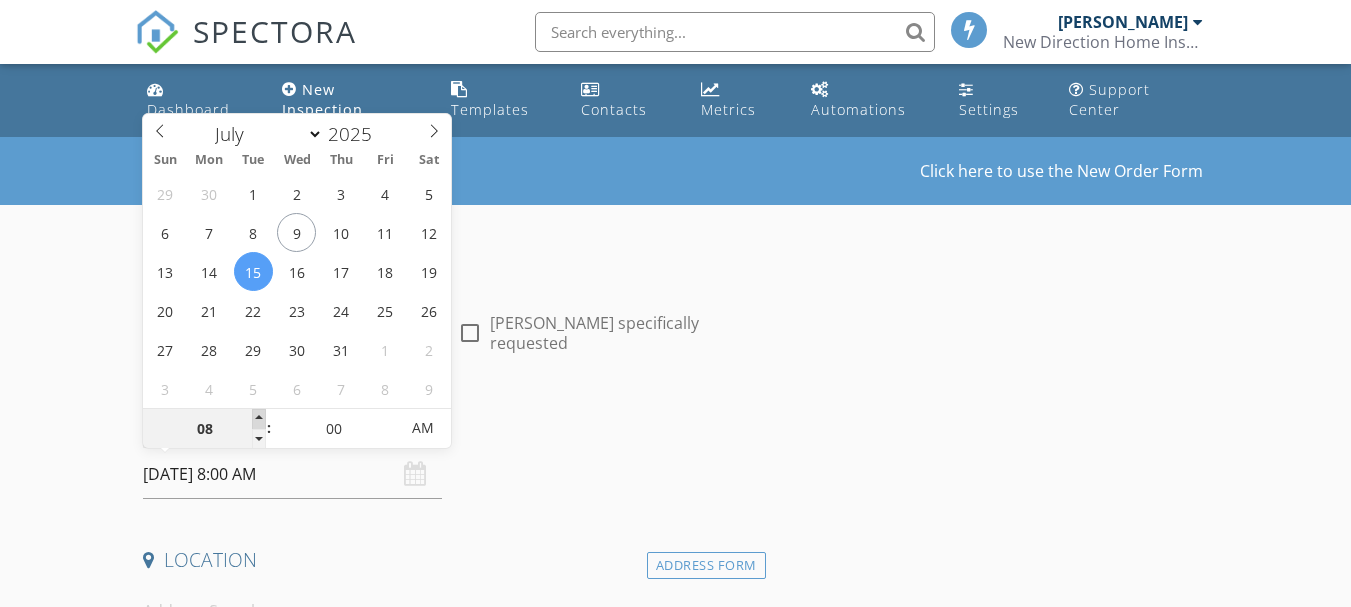 type on "09" 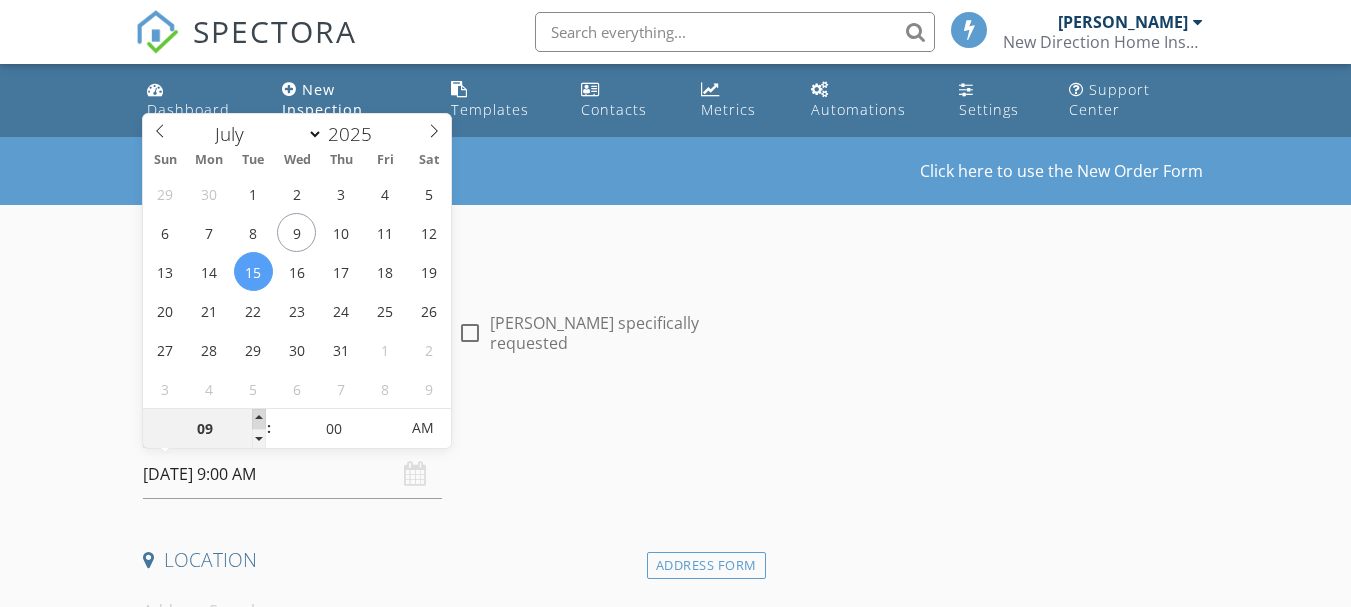 click at bounding box center (259, 419) 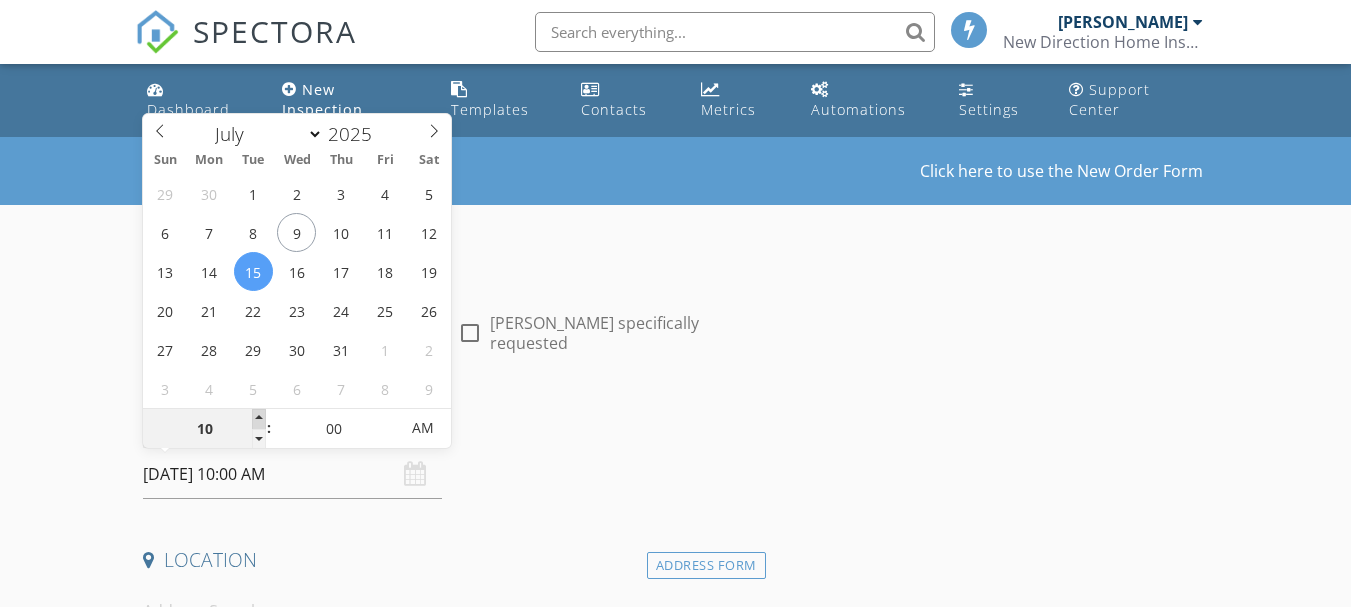 click at bounding box center [259, 419] 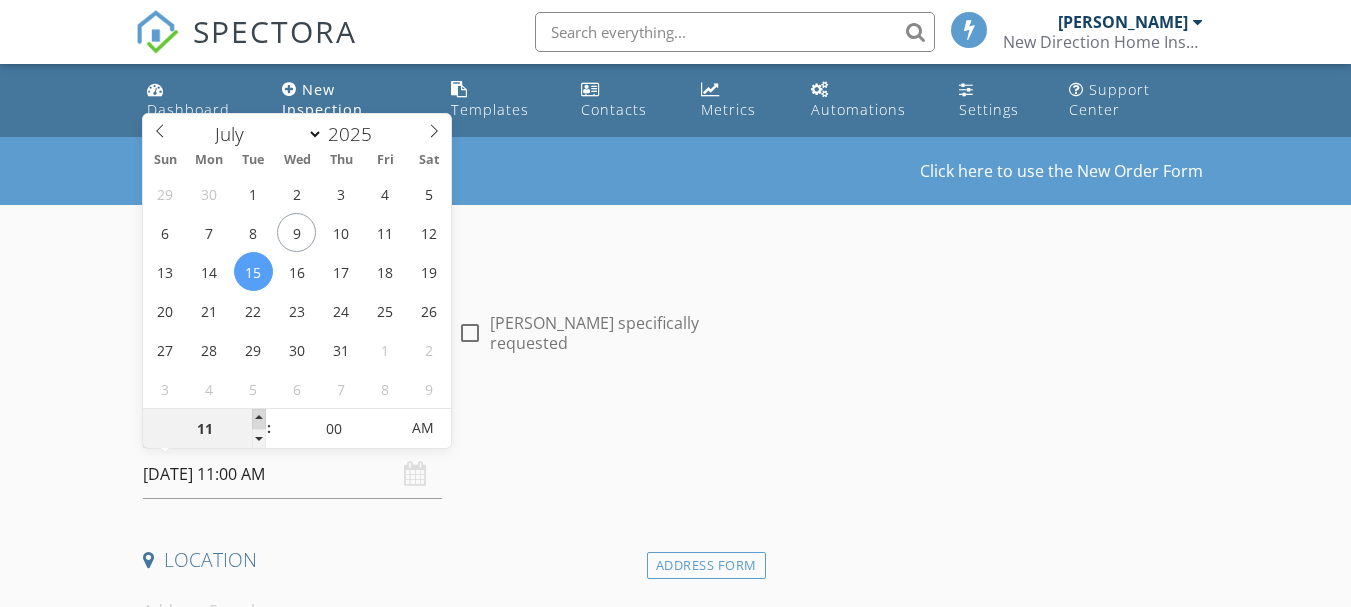 click at bounding box center (259, 419) 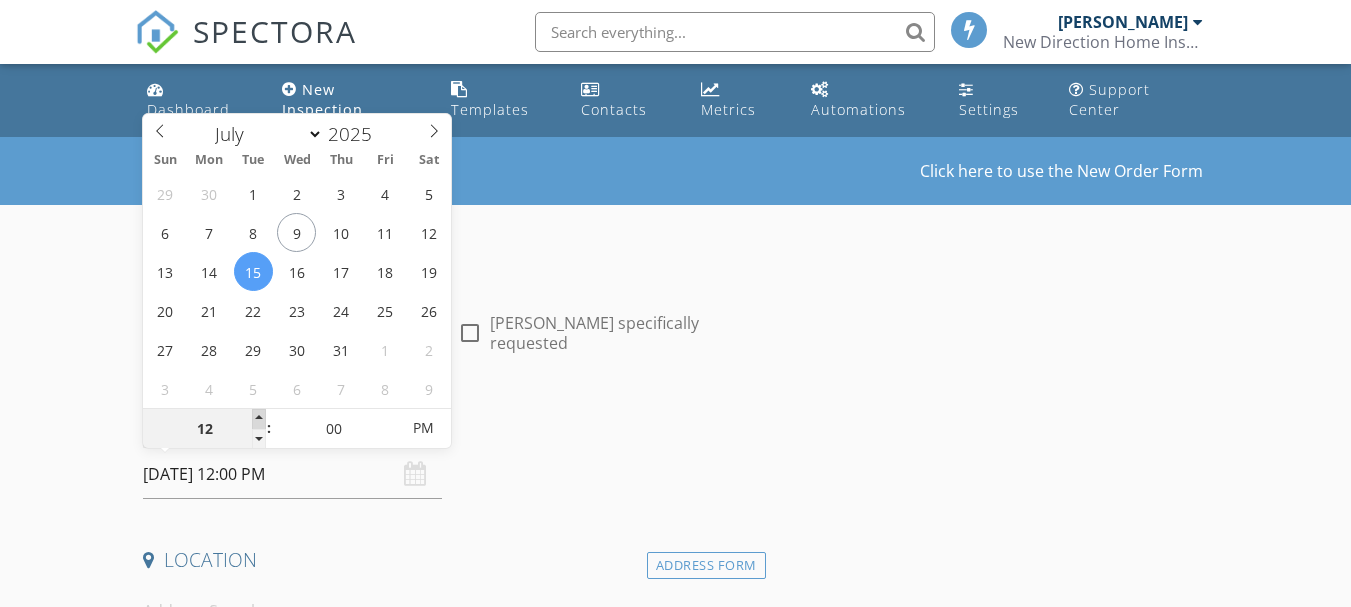 click at bounding box center [259, 419] 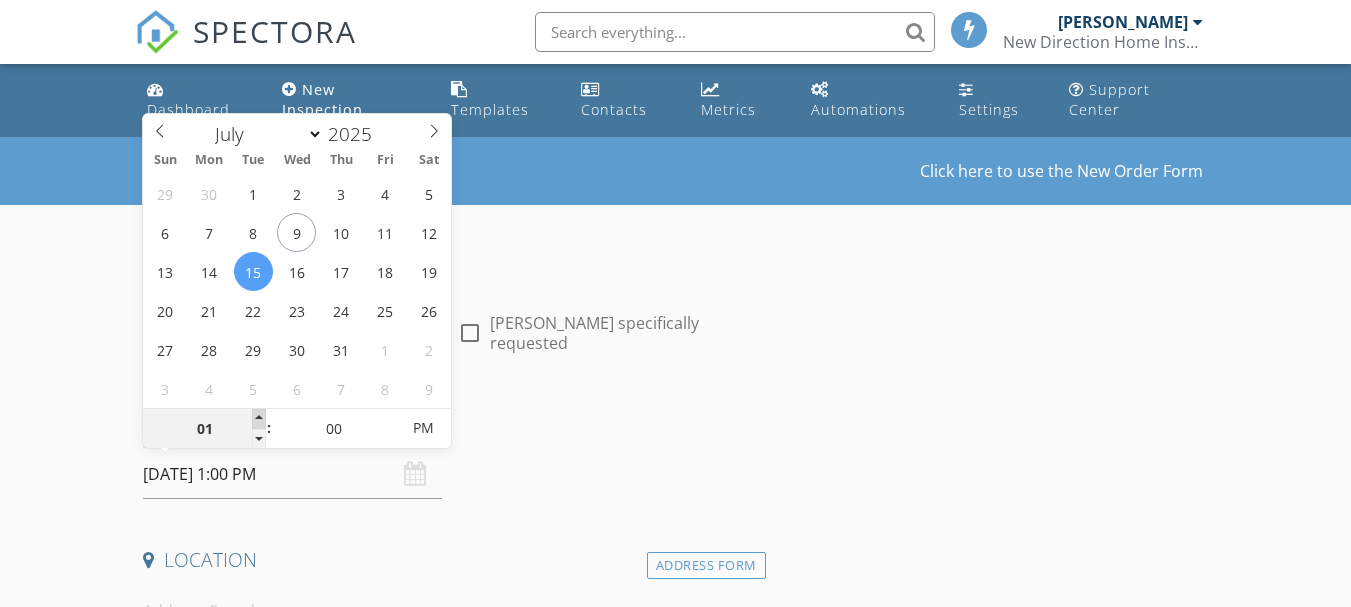 click at bounding box center (259, 419) 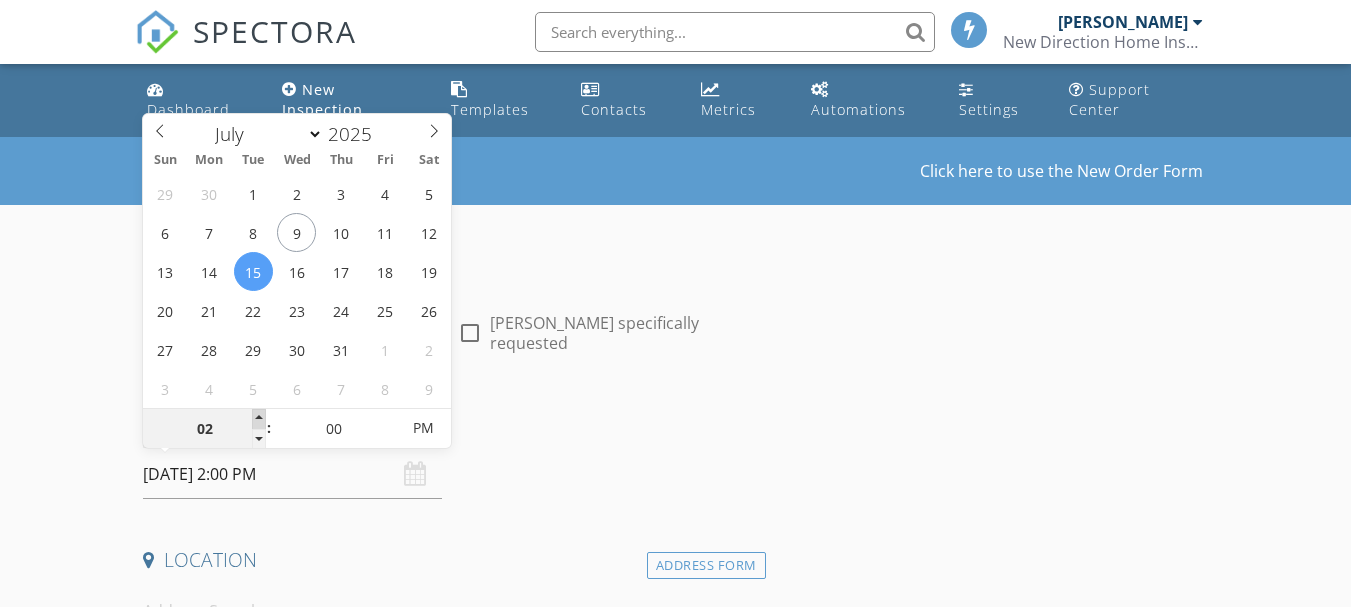 click at bounding box center (259, 419) 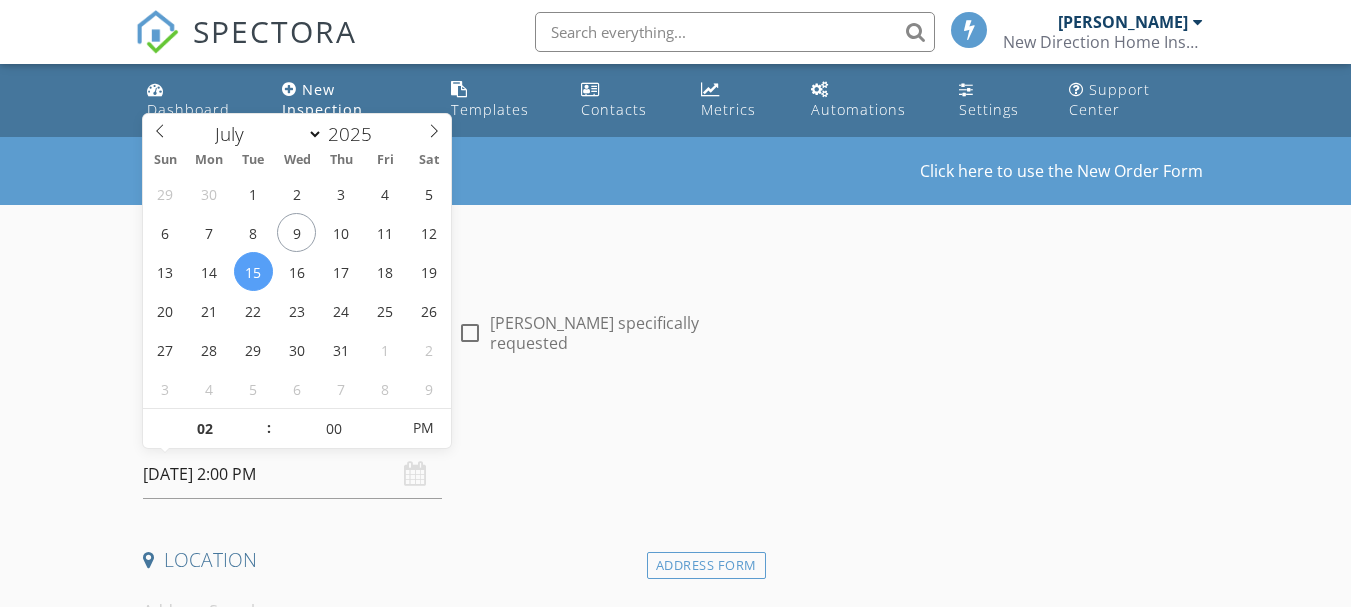 click on "New Inspection
Click here to use the New Order Form
INSPECTOR(S)
check_box   Michael Orem   PRIMARY   Michael Orem arrow_drop_down   check_box_outline_blank Michael Orem specifically requested
Date/Time
07/15/2025 2:00 PM
Location
Address Form       Can't find your address?   Click here.
client
check_box Enable Client CC email for this inspection   Client Search     check_box_outline_blank Client is a Company/Organization     First Name   Last Name   Email   CC Email   Phone           Notes   Private Notes
ADD ADDITIONAL client
SERVICES
check_box_outline_blank   Residential Home Inspection   arrow_drop_down     Select Discount Code arrow_drop_down    Charges       TOTAL   $0.00    Duration    No services with durations selected      Templates       Agreements" at bounding box center (675, 1687) 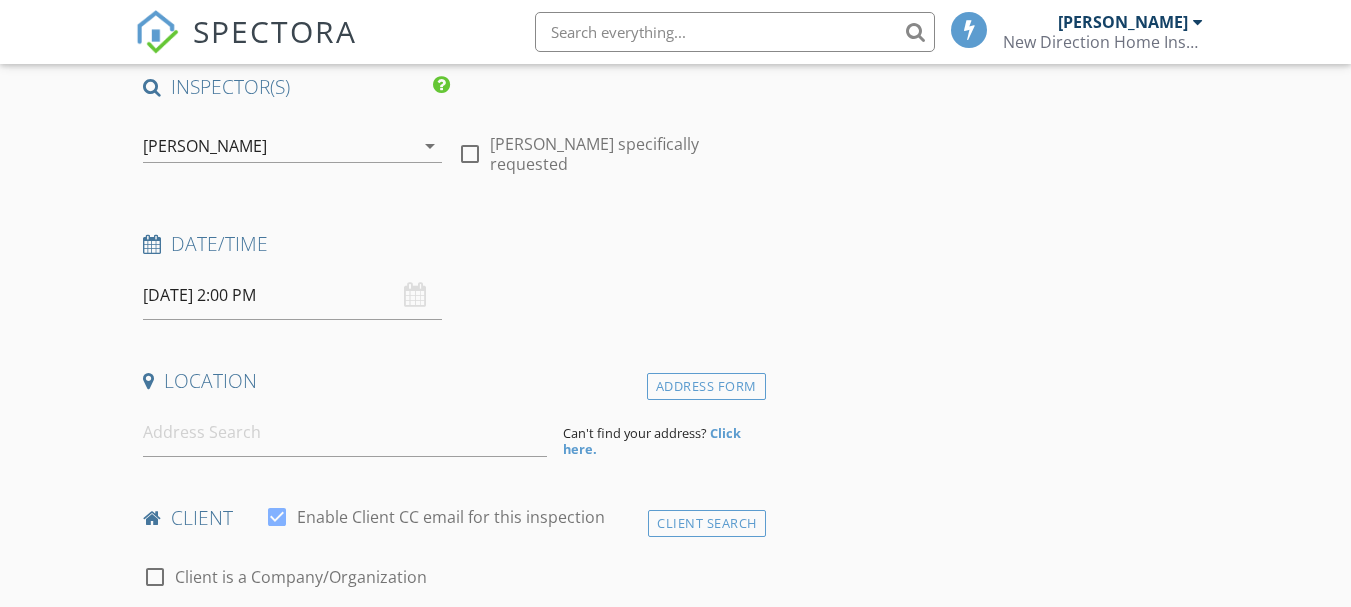 scroll, scrollTop: 300, scrollLeft: 0, axis: vertical 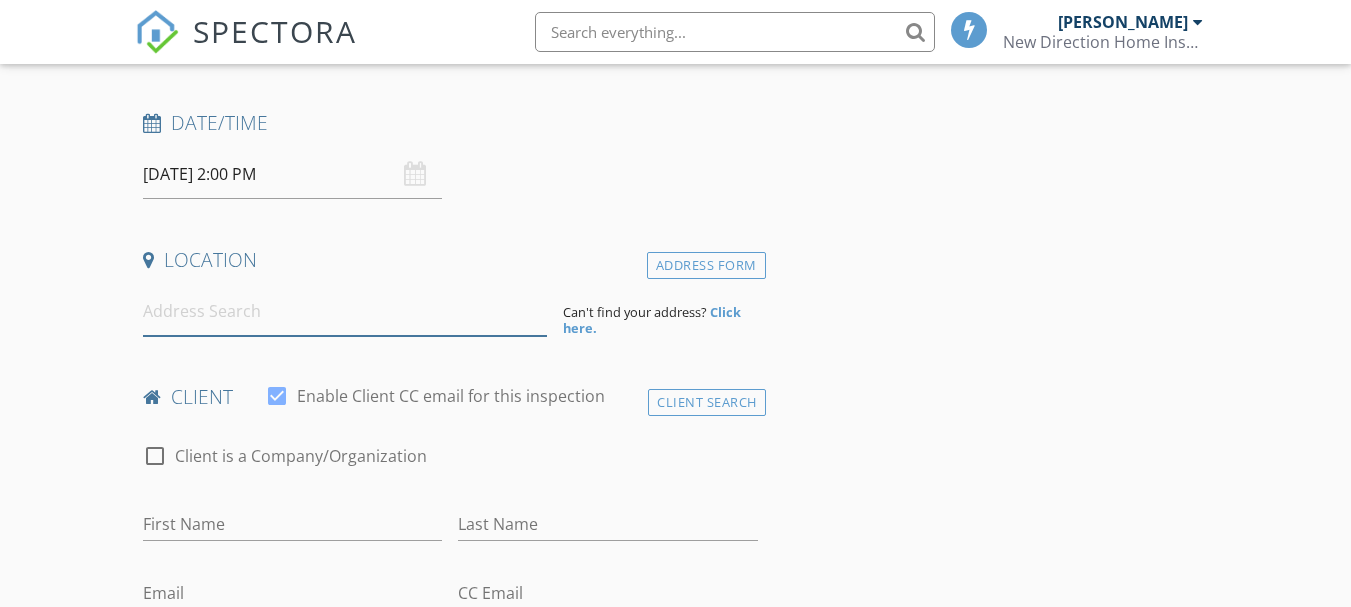 click at bounding box center (345, 311) 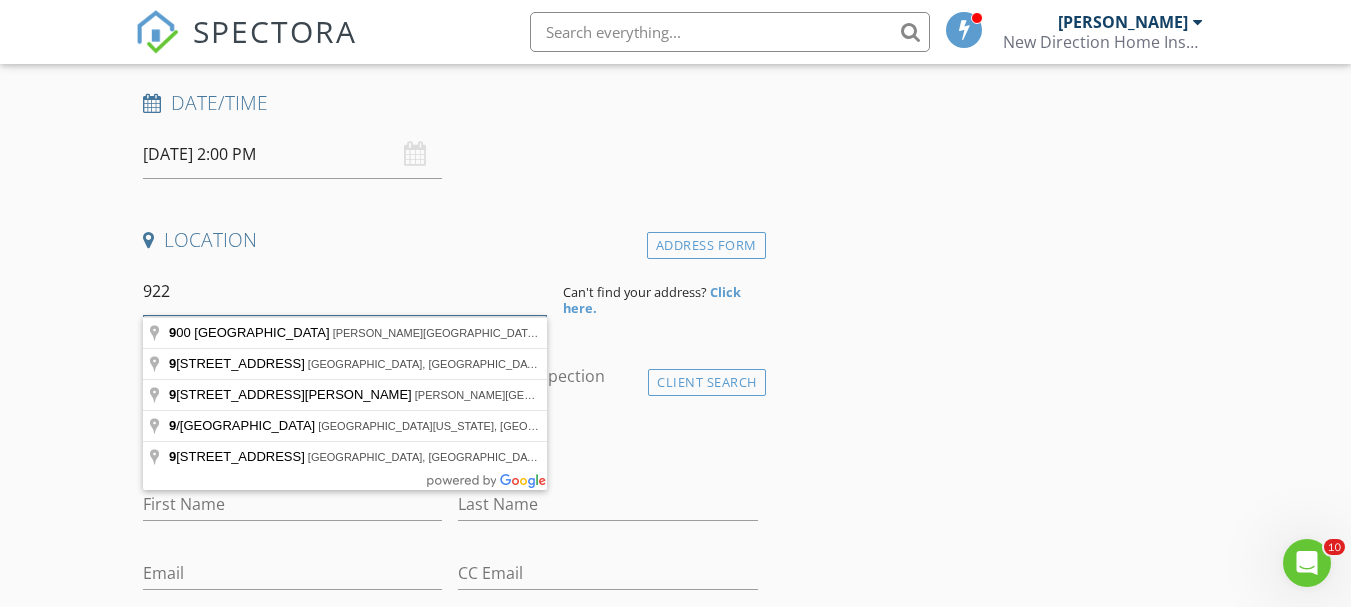 scroll, scrollTop: 0, scrollLeft: 0, axis: both 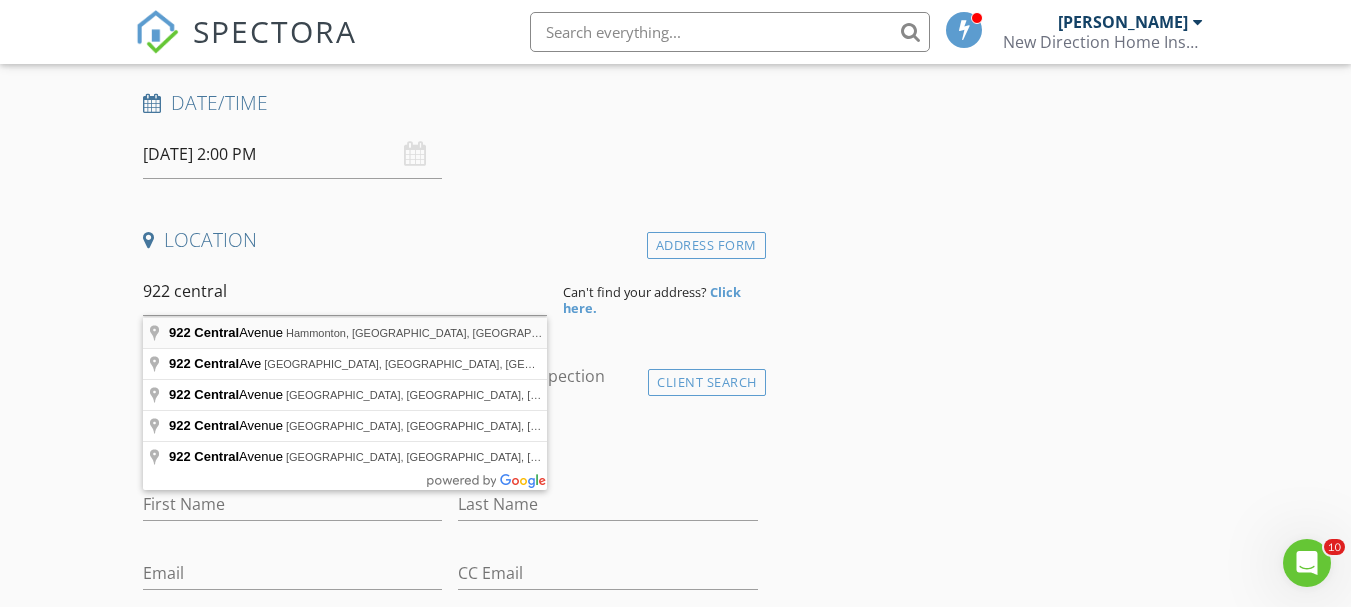 type on "922 Central Avenue, Hammonton, NJ, USA" 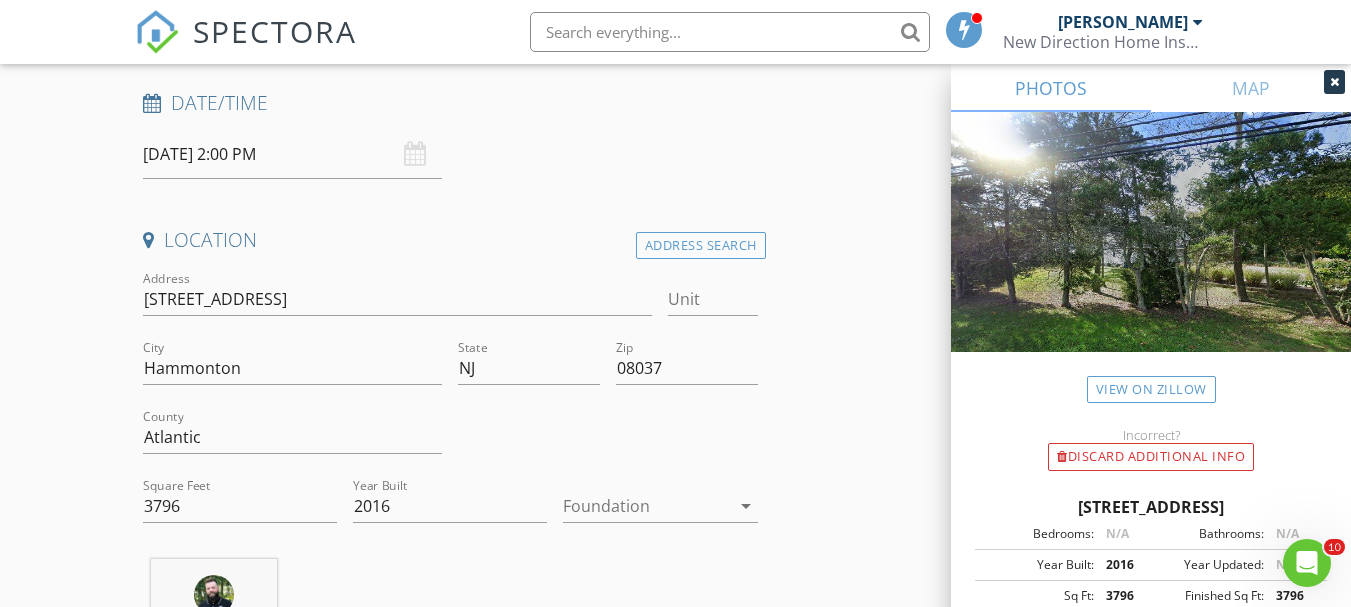 click at bounding box center [646, 506] 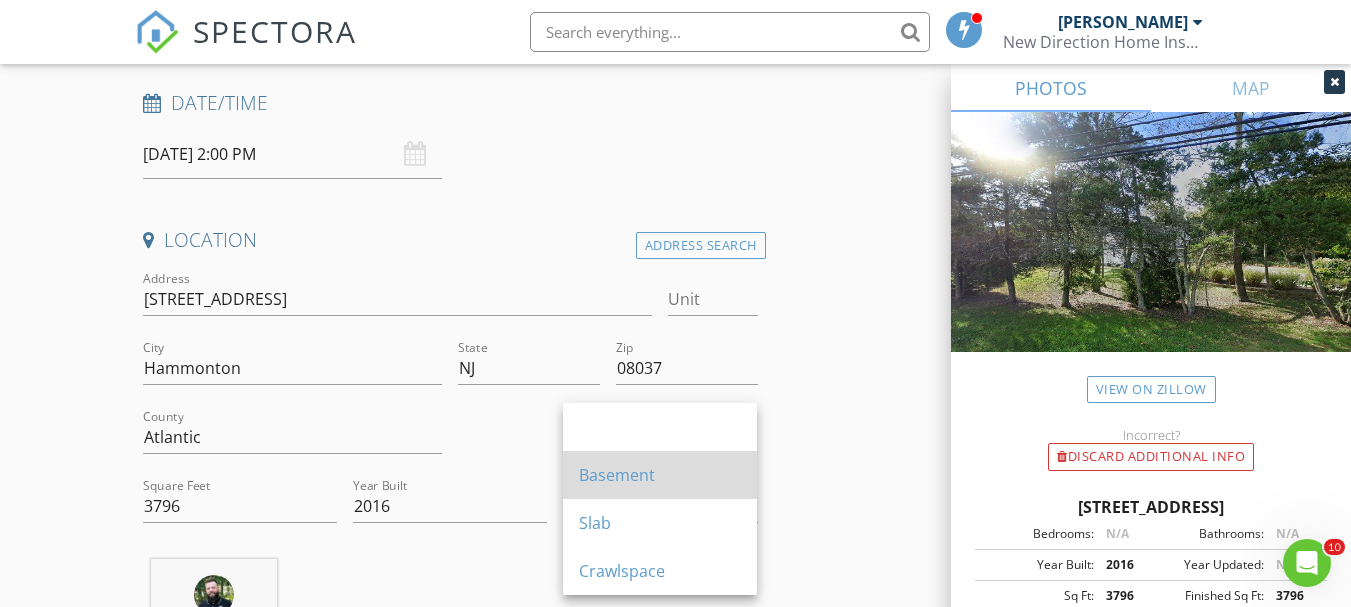 click on "Basement" at bounding box center (660, 475) 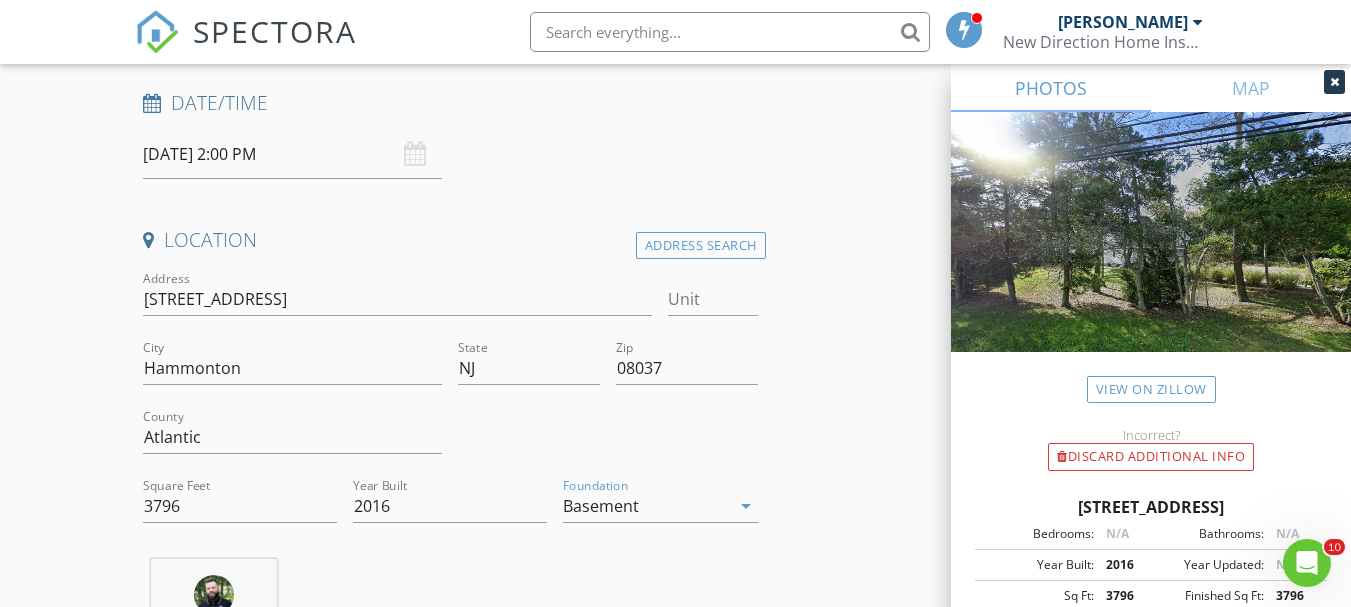 click on "New Inspection
Click here to use the New Order Form
INSPECTOR(S)
check_box   Michael Orem   PRIMARY   Michael Orem arrow_drop_down   check_box_outline_blank Michael Orem specifically requested
Date/Time
07/15/2025 2:00 PM
Location
Address Search       Address 922 Central Ave   Unit   City Hammonton   State NJ   Zip 08037   County Atlantic     Square Feet 3796   Year Built 2016   Foundation Basement arrow_drop_down     Michael Orem     17.5 miles     (24 minutes)
client
check_box Enable Client CC email for this inspection   Client Search     check_box_outline_blank Client is a Company/Organization     First Name   Last Name   Email   CC Email   Phone           Notes   Private Notes
ADD ADDITIONAL client
SERVICES
check_box_outline_blank     arrow_drop_down" at bounding box center (675, 1572) 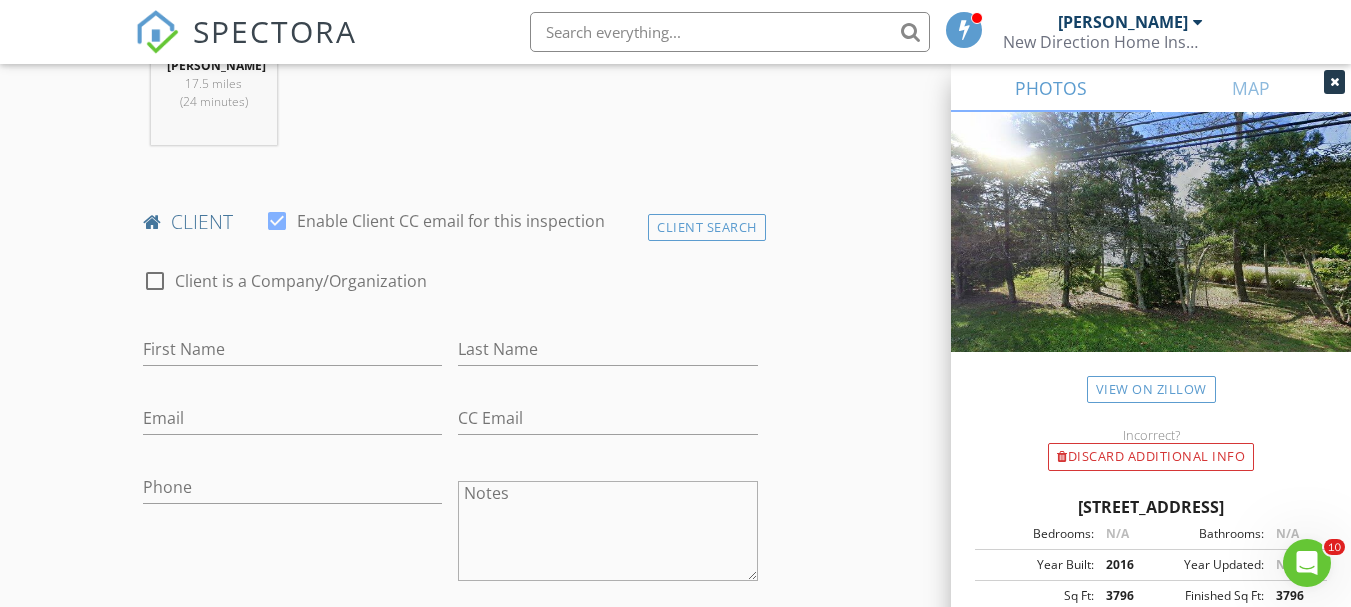 scroll, scrollTop: 920, scrollLeft: 0, axis: vertical 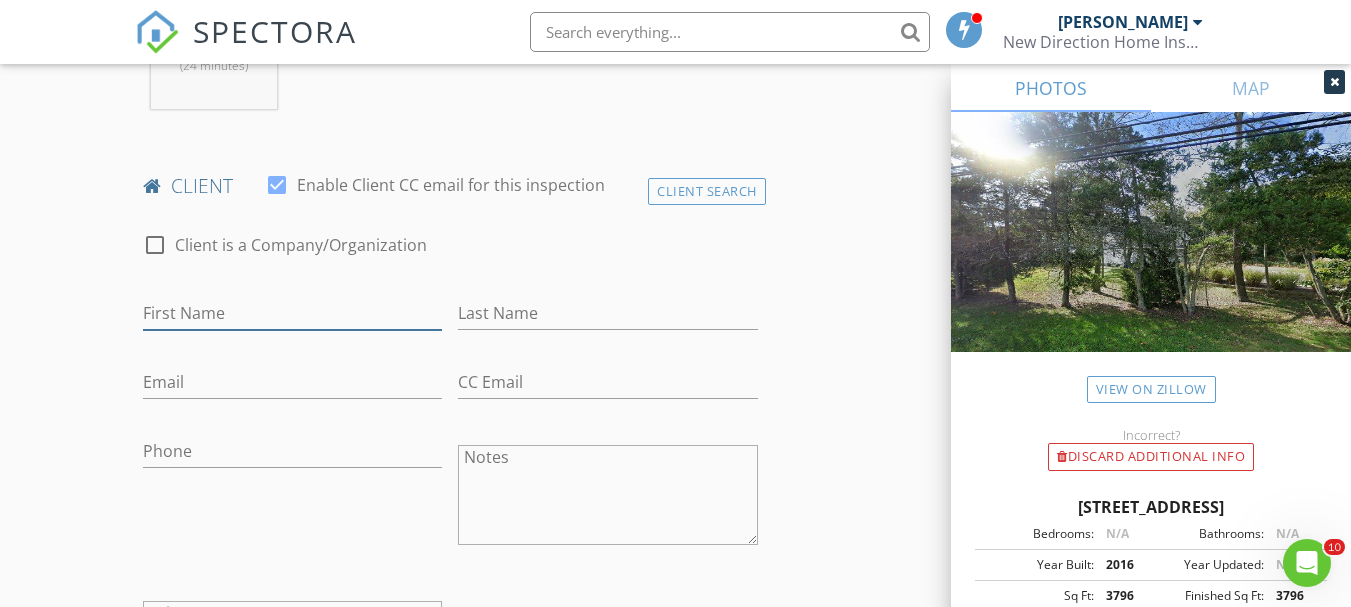 click on "First Name" at bounding box center [292, 313] 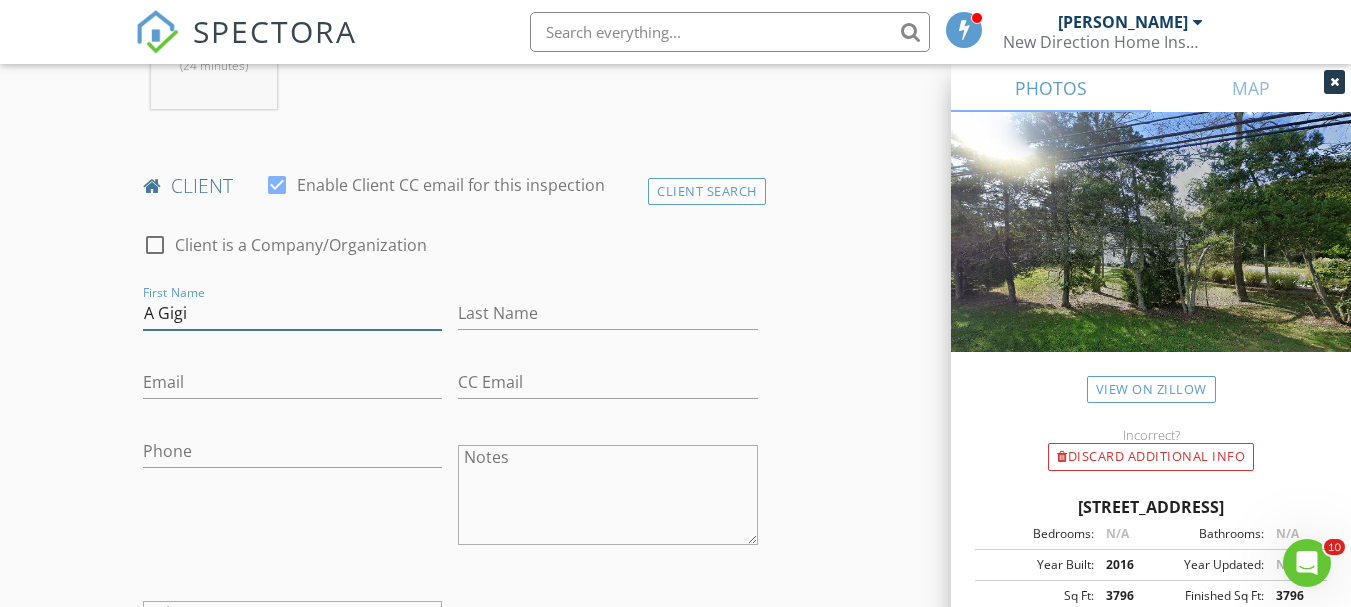 click on "A Gigi" at bounding box center [292, 313] 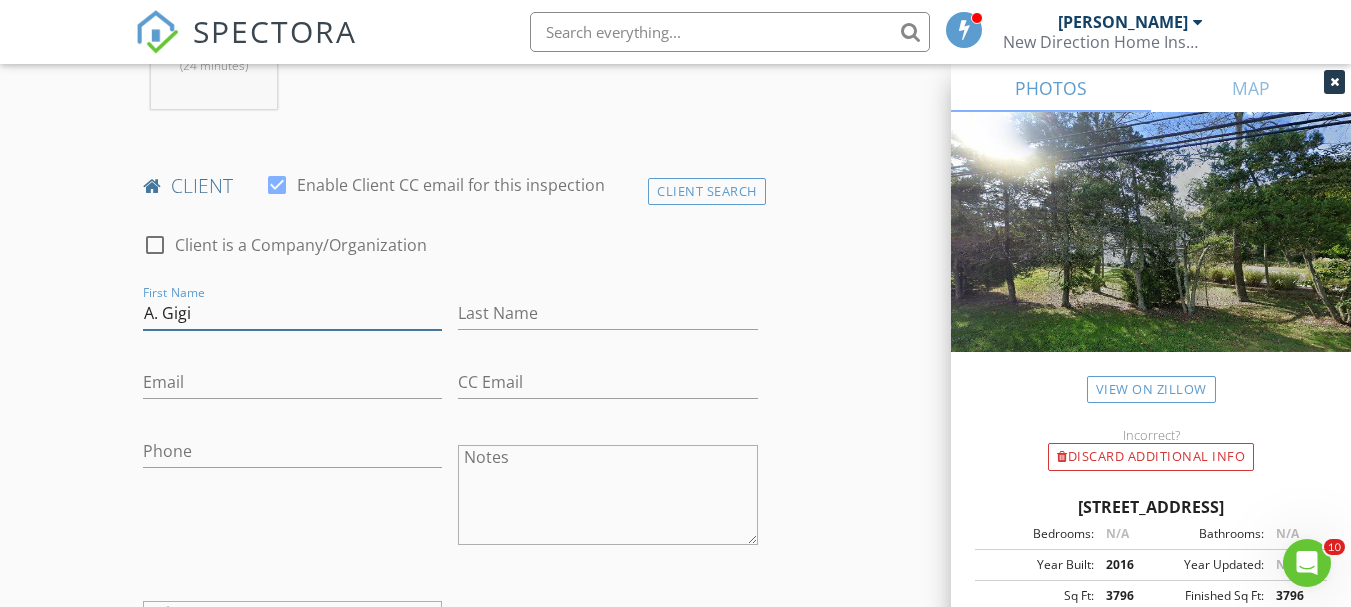 type on "A. Gigi" 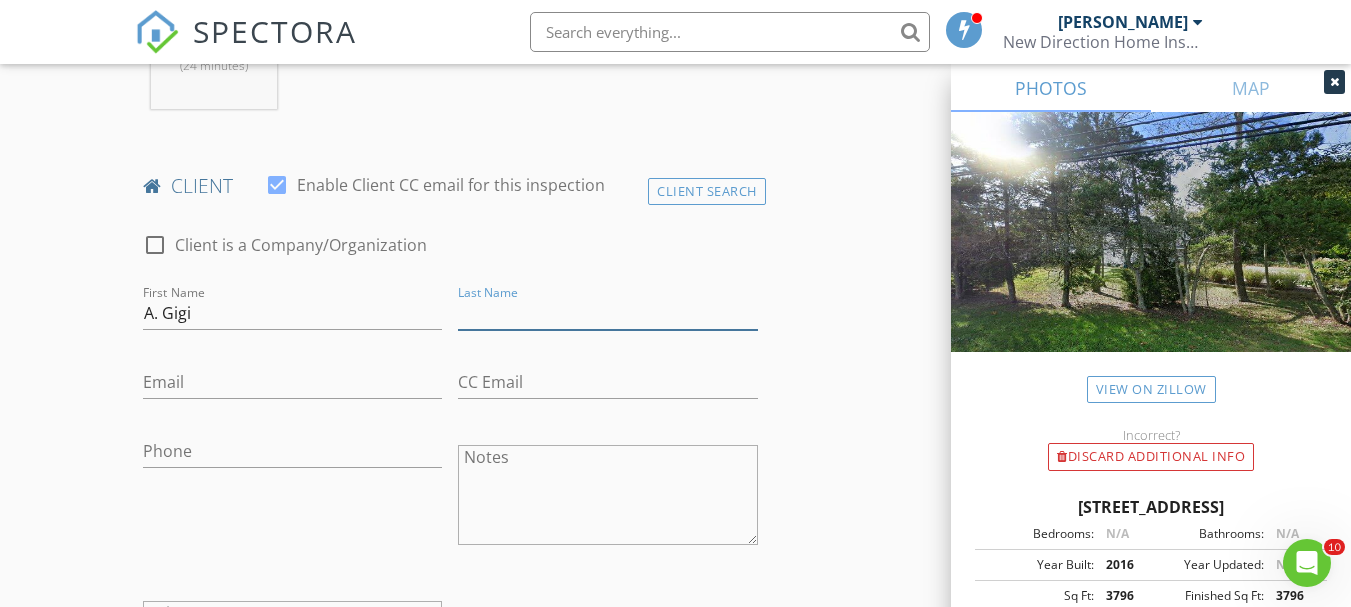 click on "Last Name" at bounding box center [607, 313] 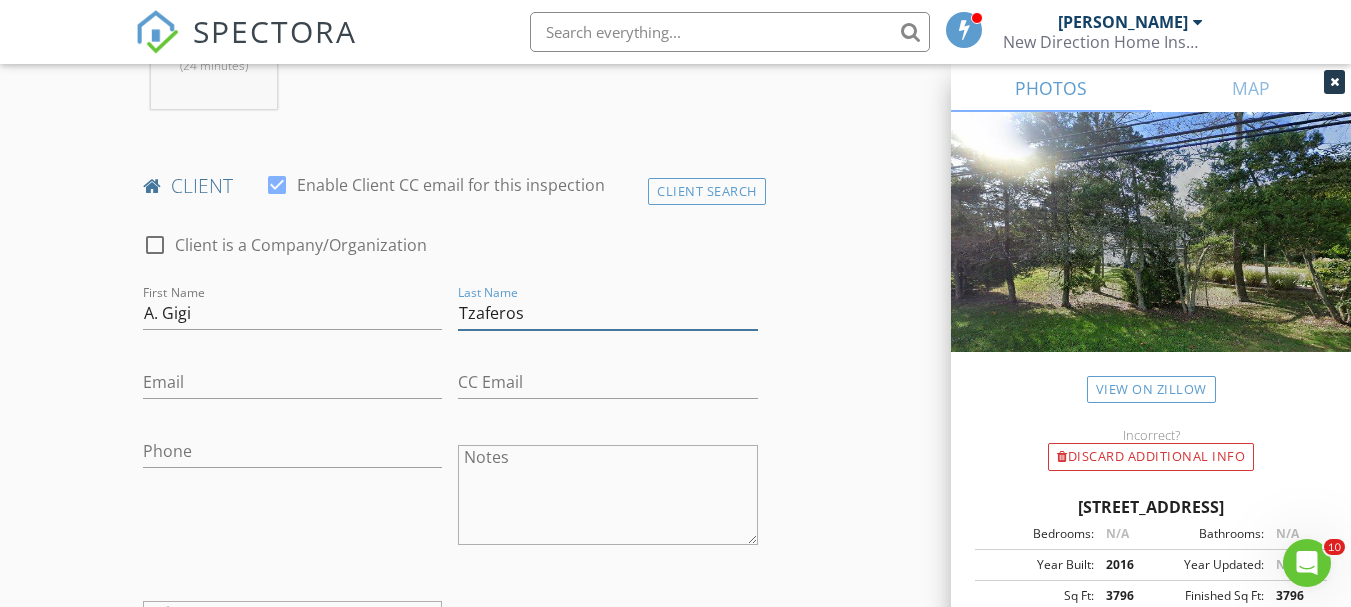 type on "Tzaferos" 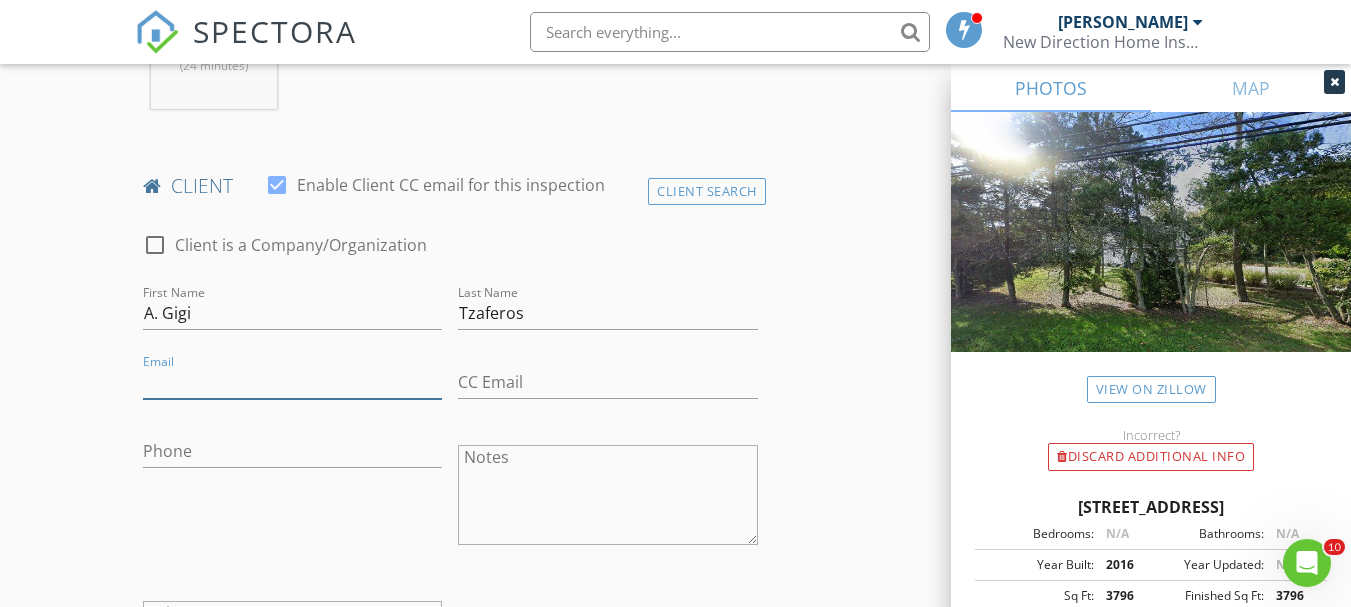 drag, startPoint x: 277, startPoint y: 384, endPoint x: 267, endPoint y: 387, distance: 10.440307 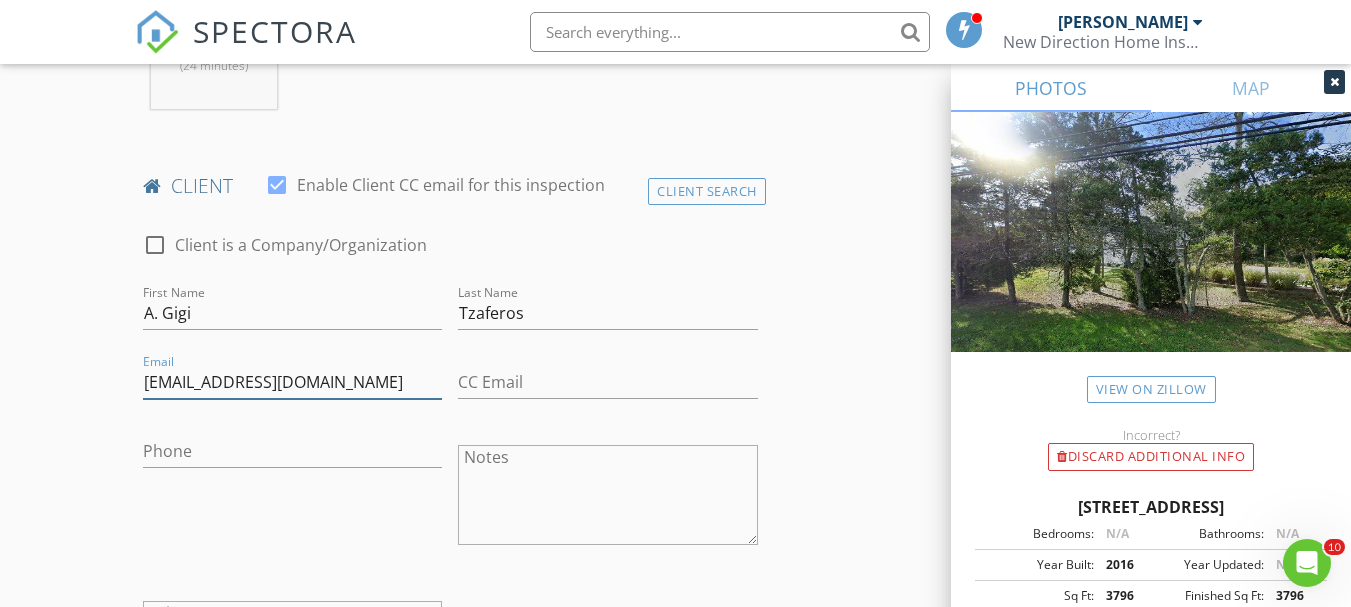 type on "gtzaferos@gmail.com" 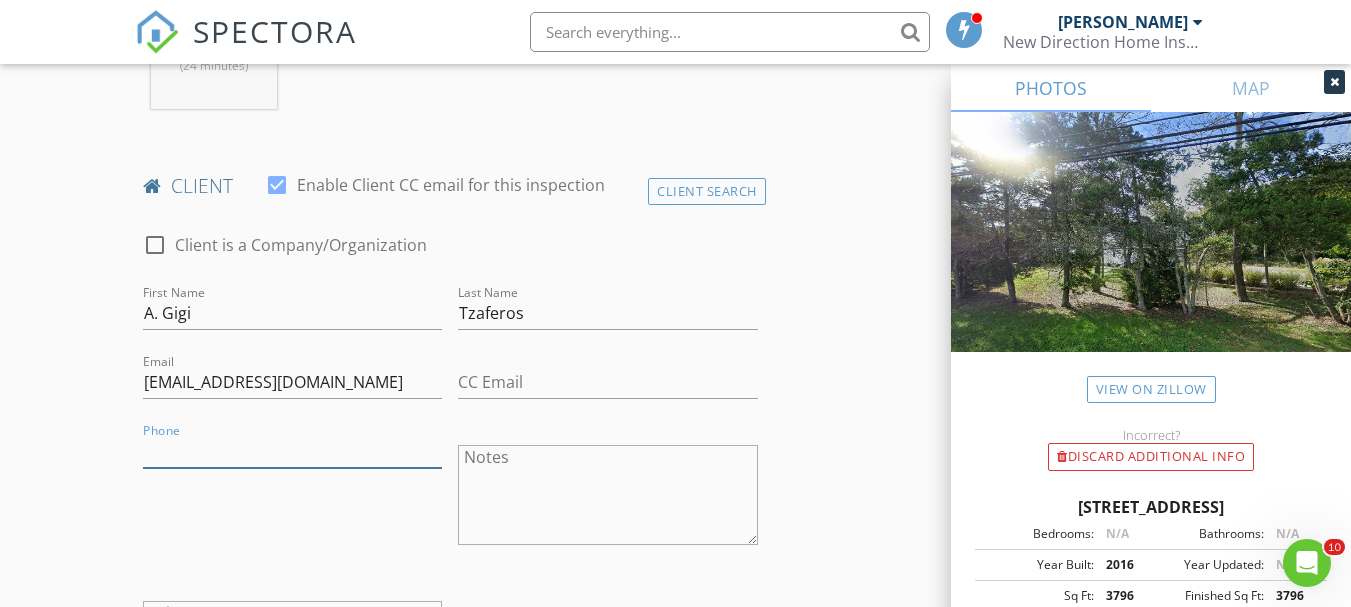 drag, startPoint x: 242, startPoint y: 459, endPoint x: 146, endPoint y: 531, distance: 120 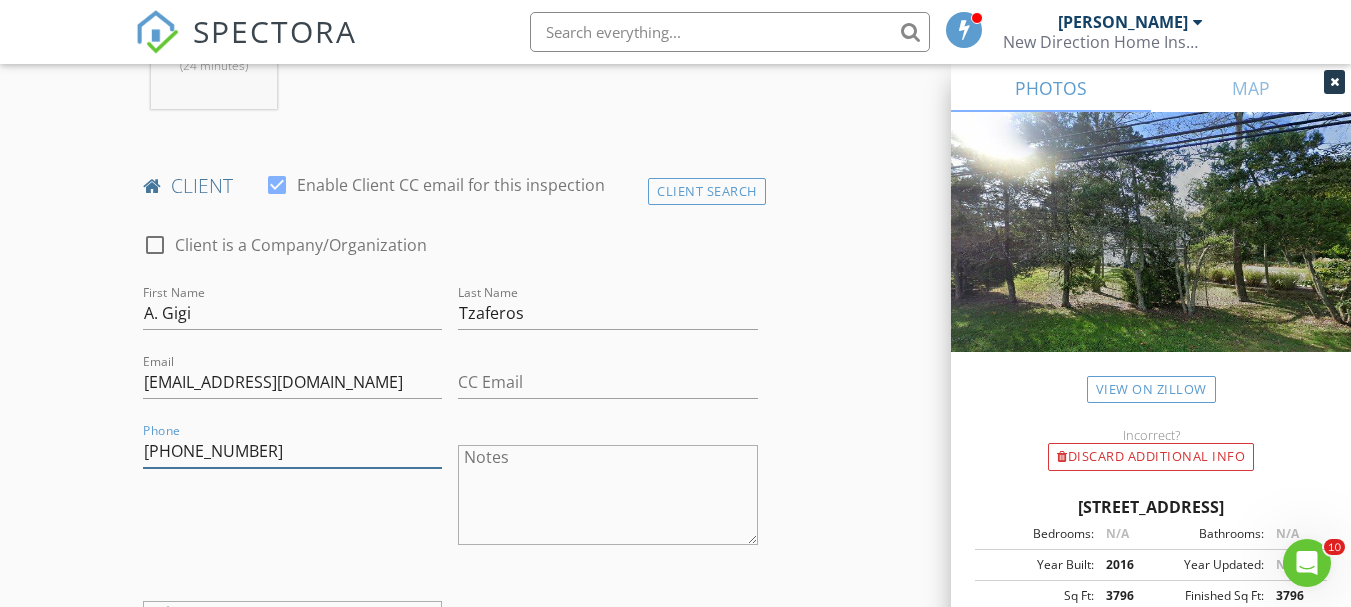 type on "760-522-1806" 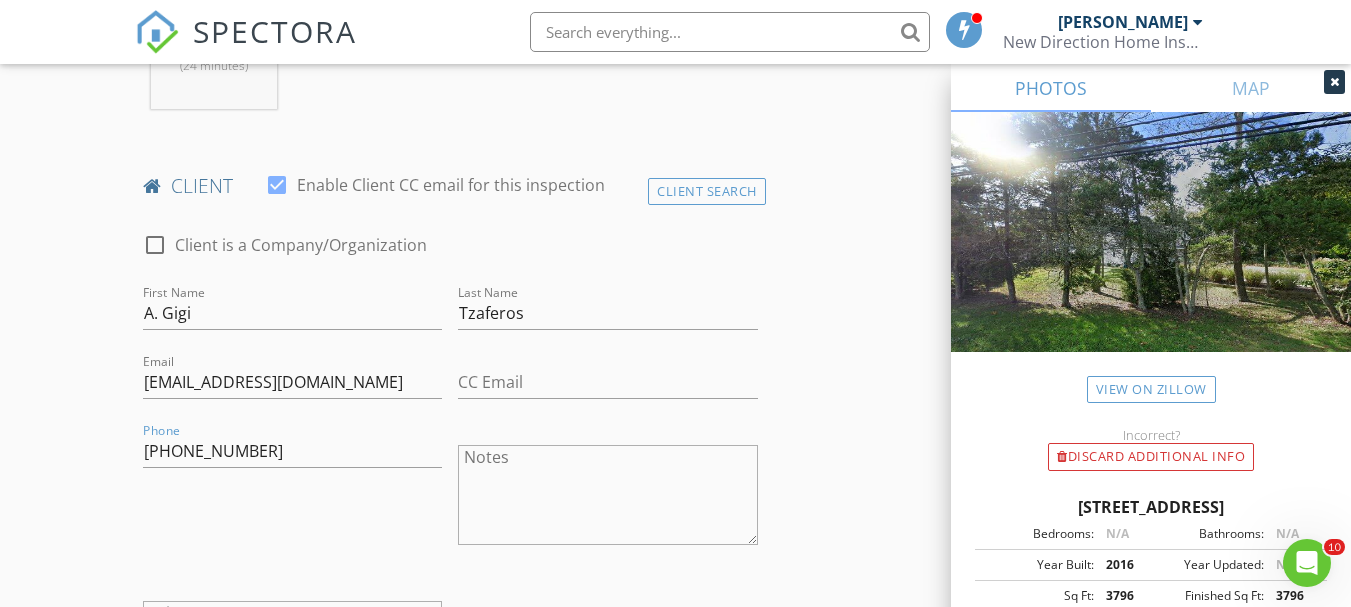 click on "New Inspection
Click here to use the New Order Form
INSPECTOR(S)
check_box   Michael Orem   PRIMARY   Michael Orem arrow_drop_down   check_box_outline_blank Michael Orem specifically requested
Date/Time
07/15/2025 2:00 PM
Location
Address Search       Address 922 Central Ave   Unit   City Hammonton   State NJ   Zip 08037   County Atlantic     Square Feet 3796   Year Built 2016   Foundation Basement arrow_drop_down     Michael Orem     17.5 miles     (24 minutes)
client
check_box Enable Client CC email for this inspection   Client Search     check_box_outline_blank Client is a Company/Organization     First Name A. Gigi   Last Name Tzaferos   Email gtzaferos@gmail.com   CC Email   Phone 760-522-1806           Notes   Private Notes
ADD ADDITIONAL client
SERVICES" at bounding box center [675, 972] 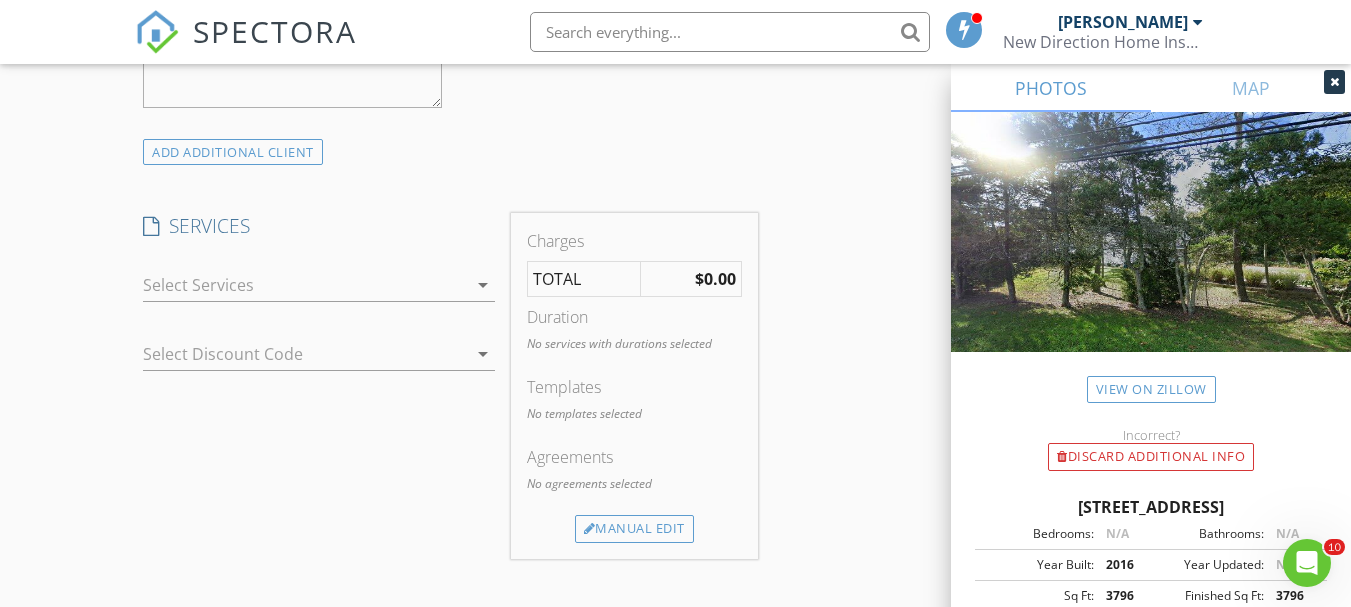 scroll, scrollTop: 1520, scrollLeft: 0, axis: vertical 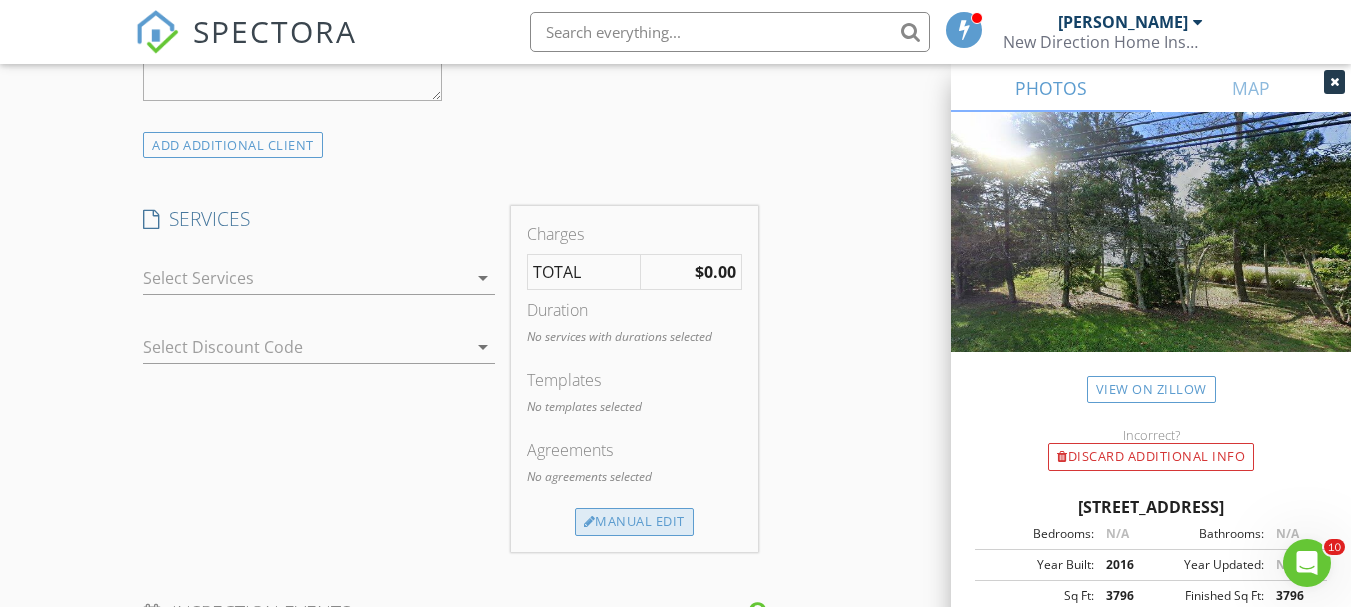 click on "Manual Edit" at bounding box center [634, 522] 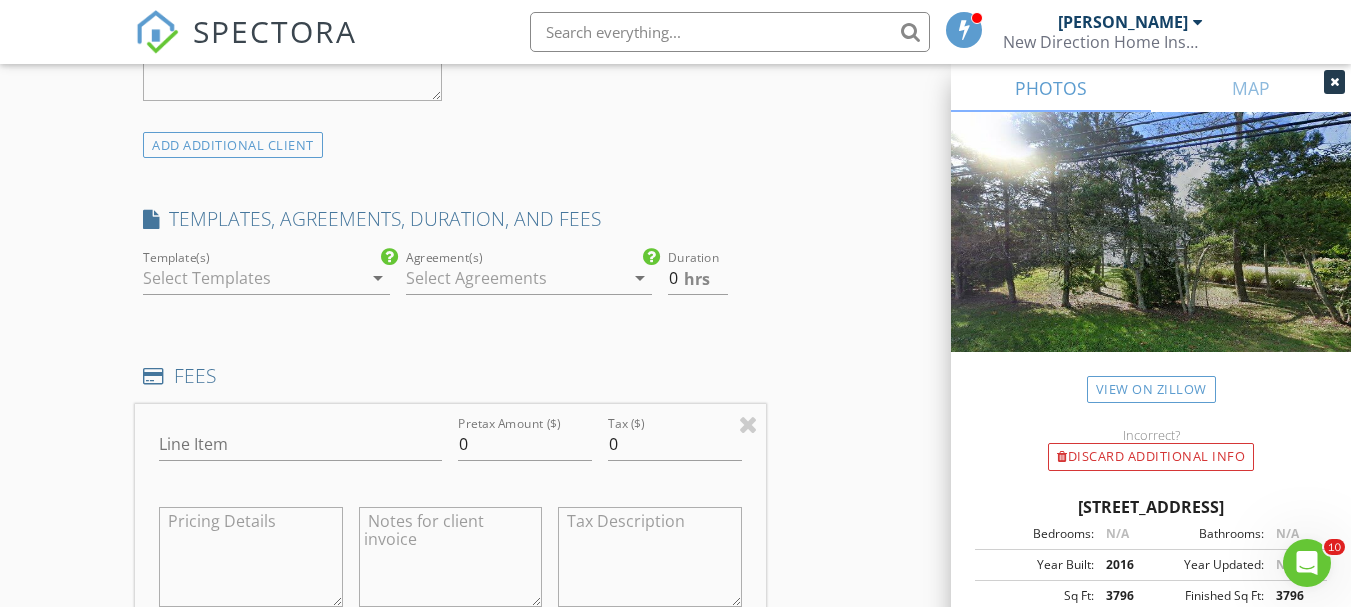 click at bounding box center [252, 278] 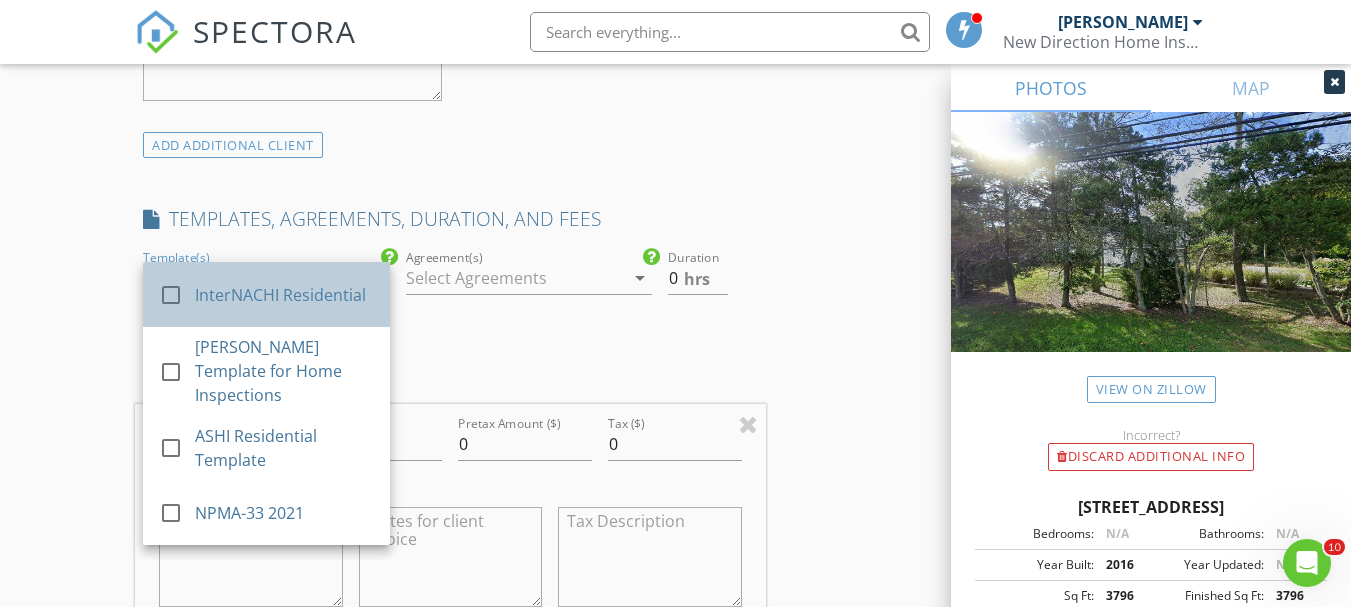 click on "InterNACHI Residential" at bounding box center (284, 295) 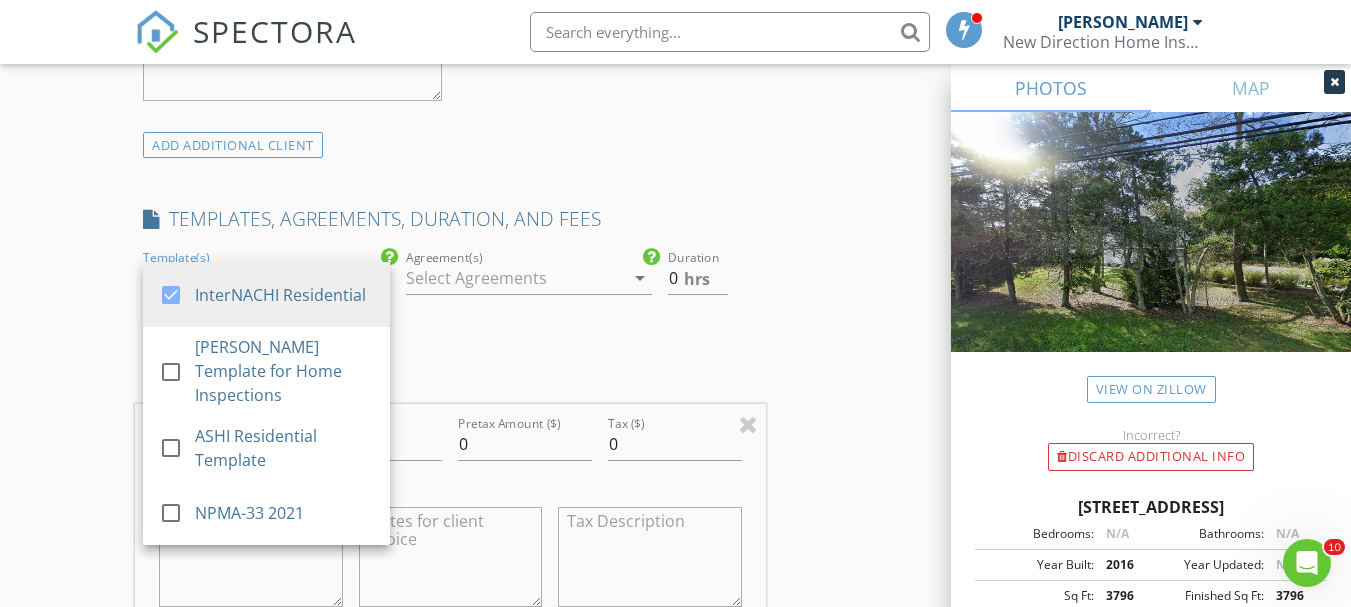 click at bounding box center (515, 278) 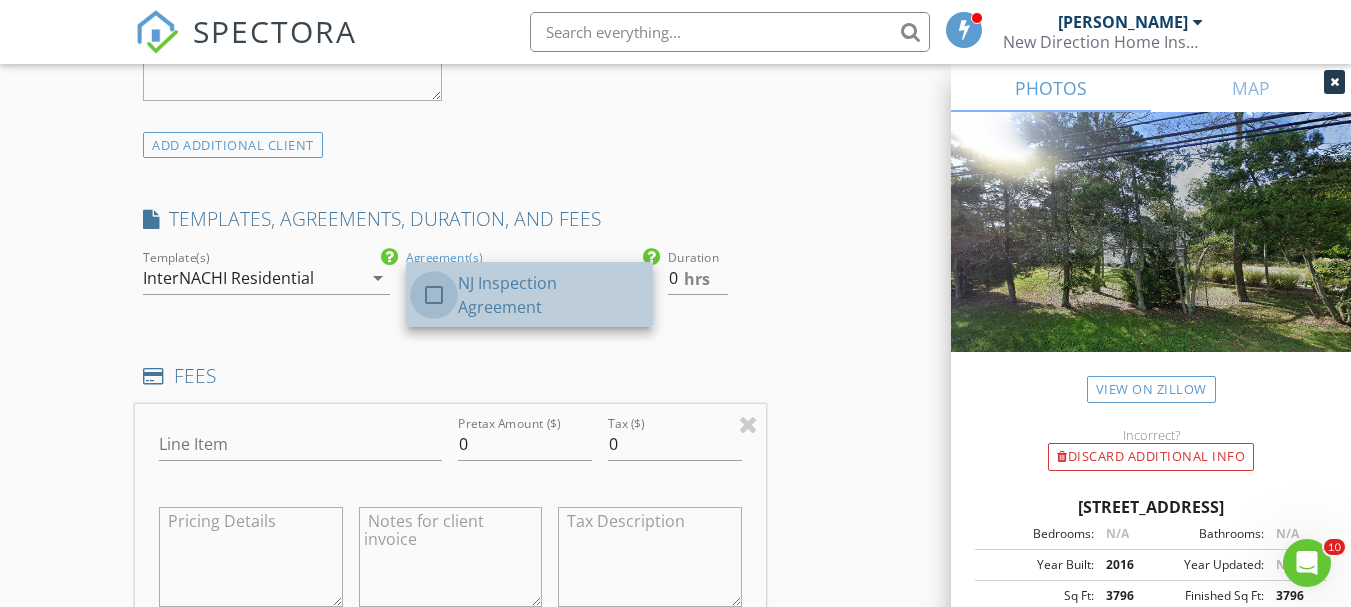 click at bounding box center (434, 295) 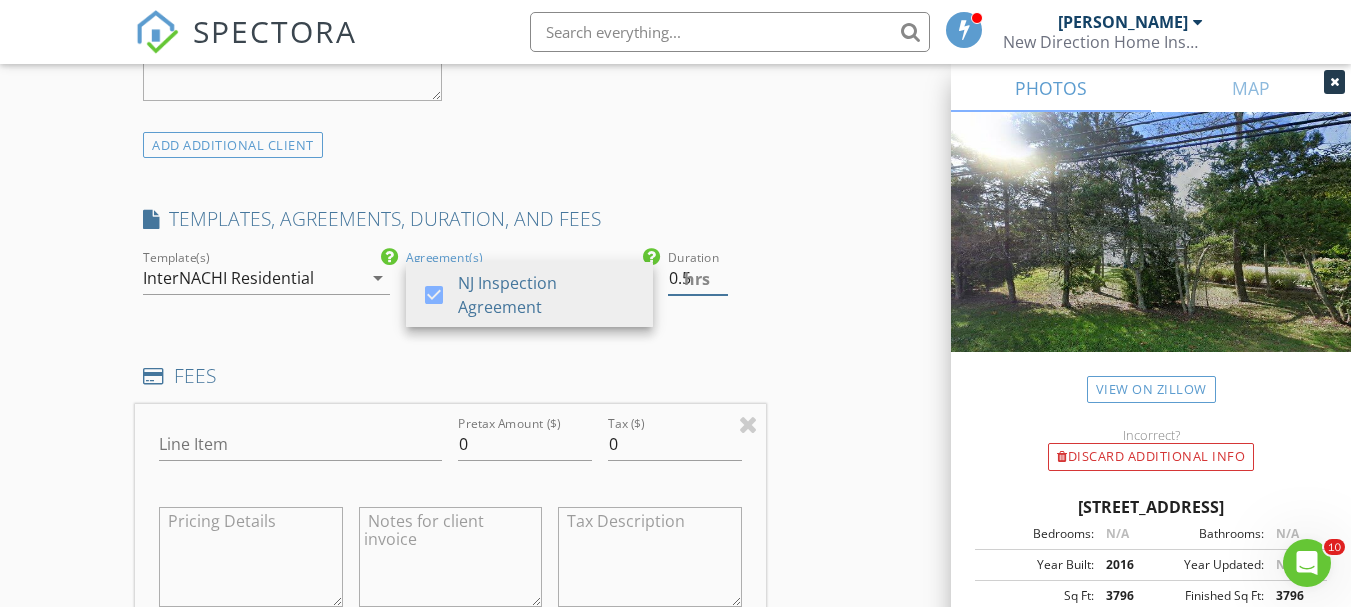 click on "0.5" at bounding box center (697, 278) 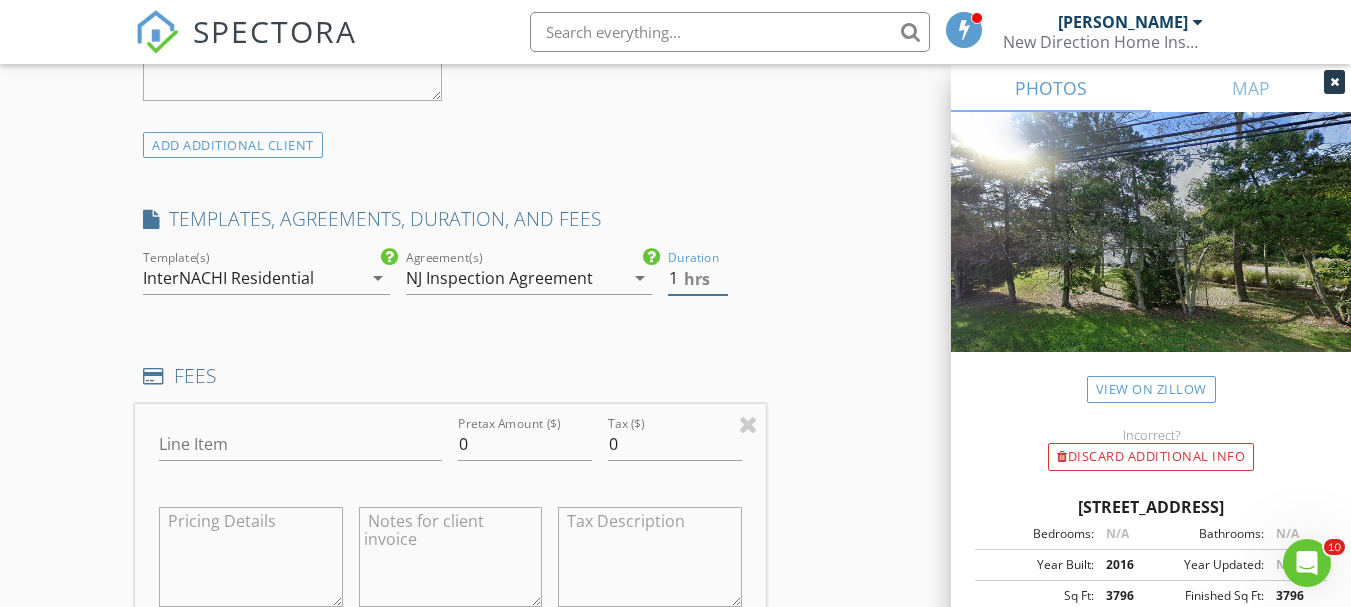 click on "1" at bounding box center [697, 278] 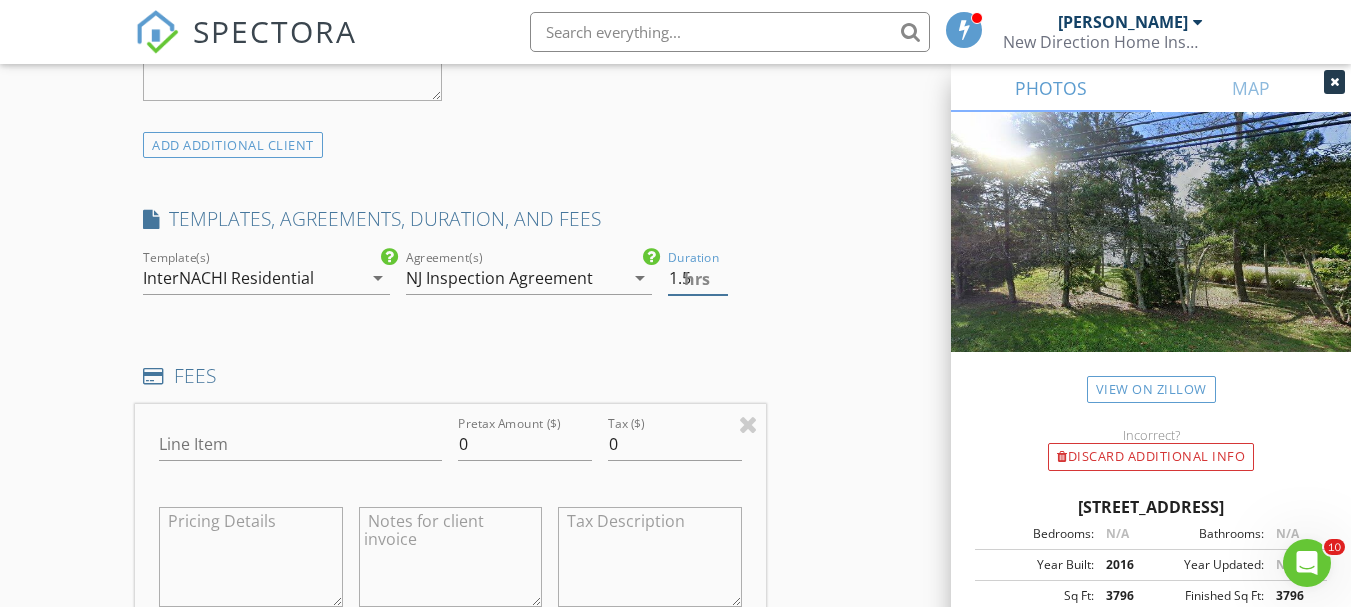 click on "1.5" at bounding box center [697, 278] 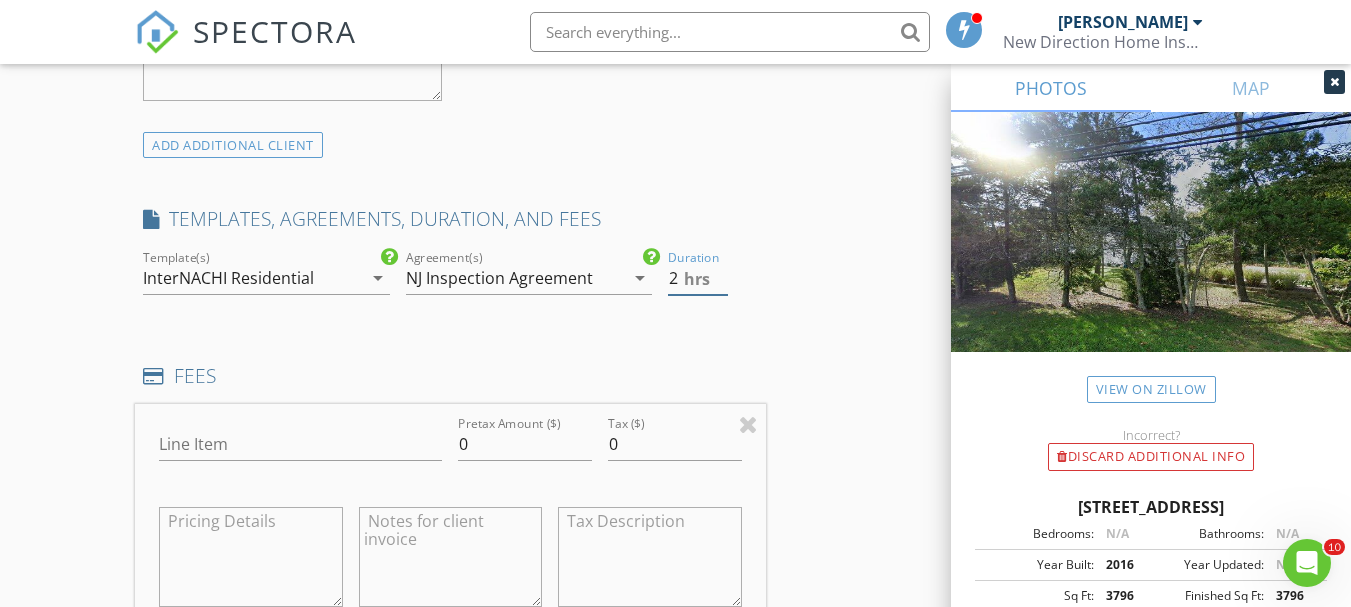 click on "2" at bounding box center (697, 278) 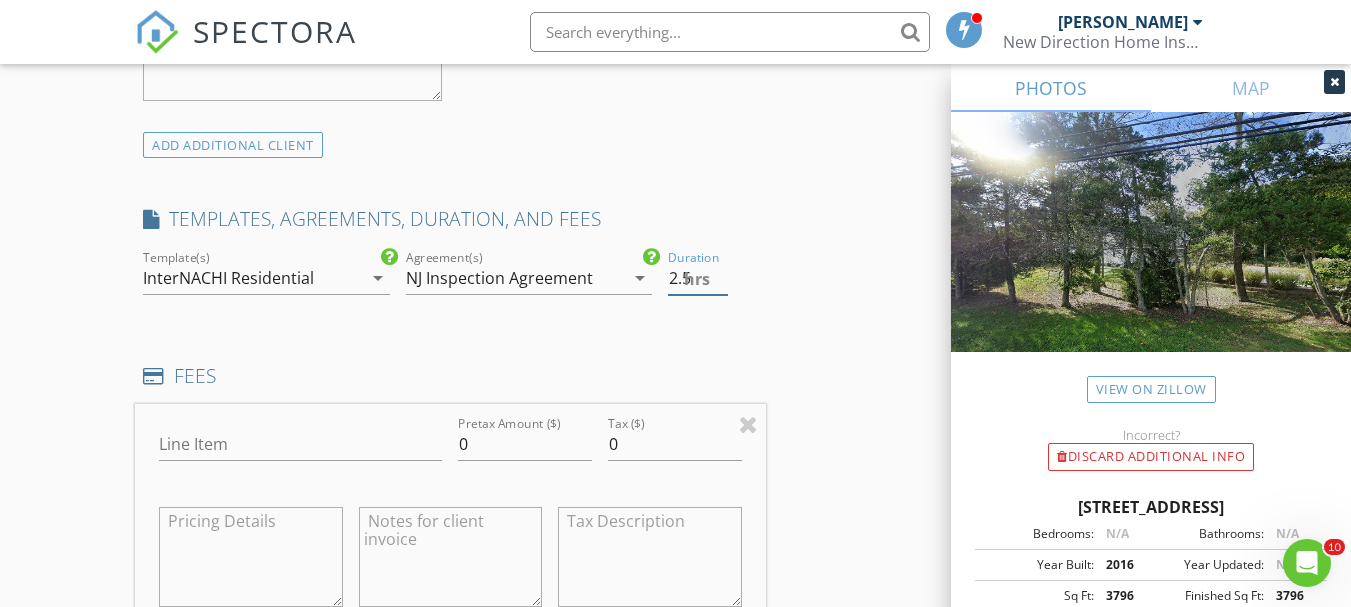 click on "2.5" at bounding box center (697, 278) 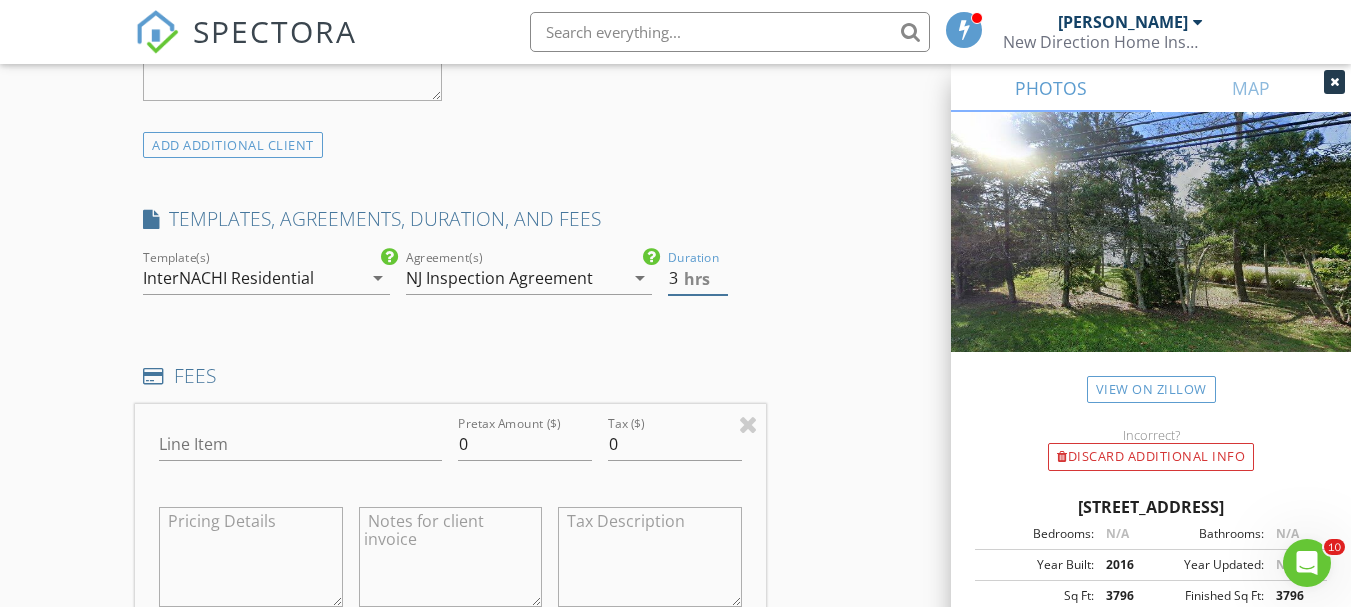 type on "3" 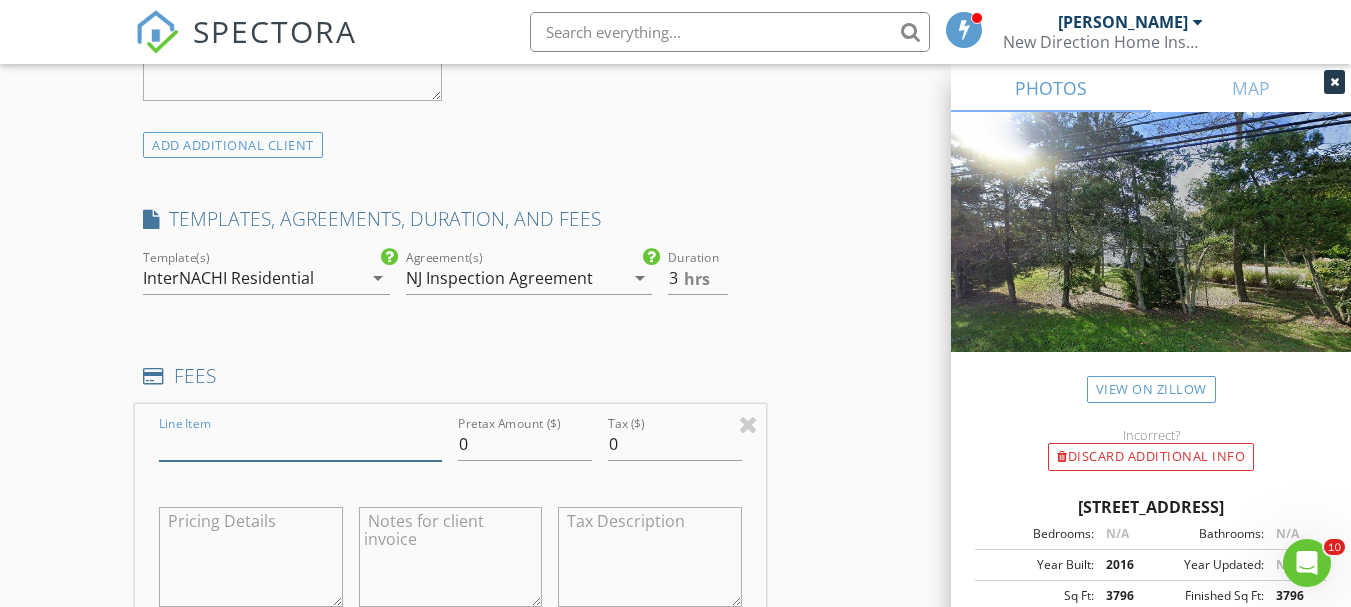 drag, startPoint x: 277, startPoint y: 449, endPoint x: 3, endPoint y: 323, distance: 301.5825 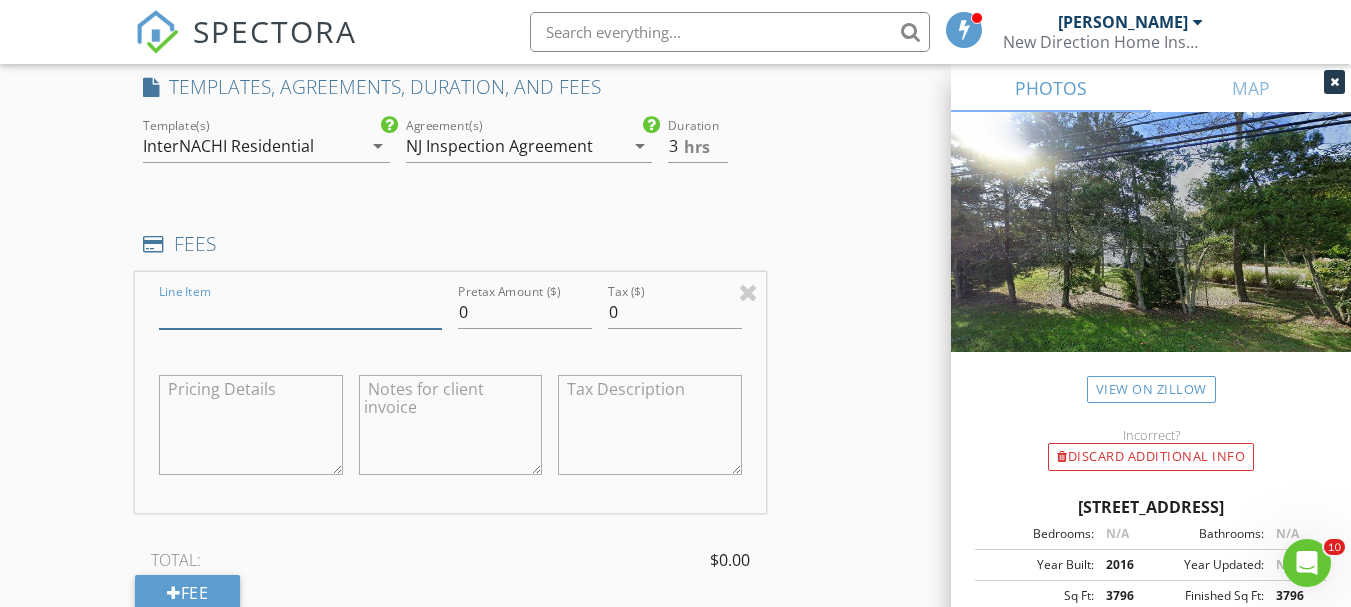 scroll, scrollTop: 1620, scrollLeft: 0, axis: vertical 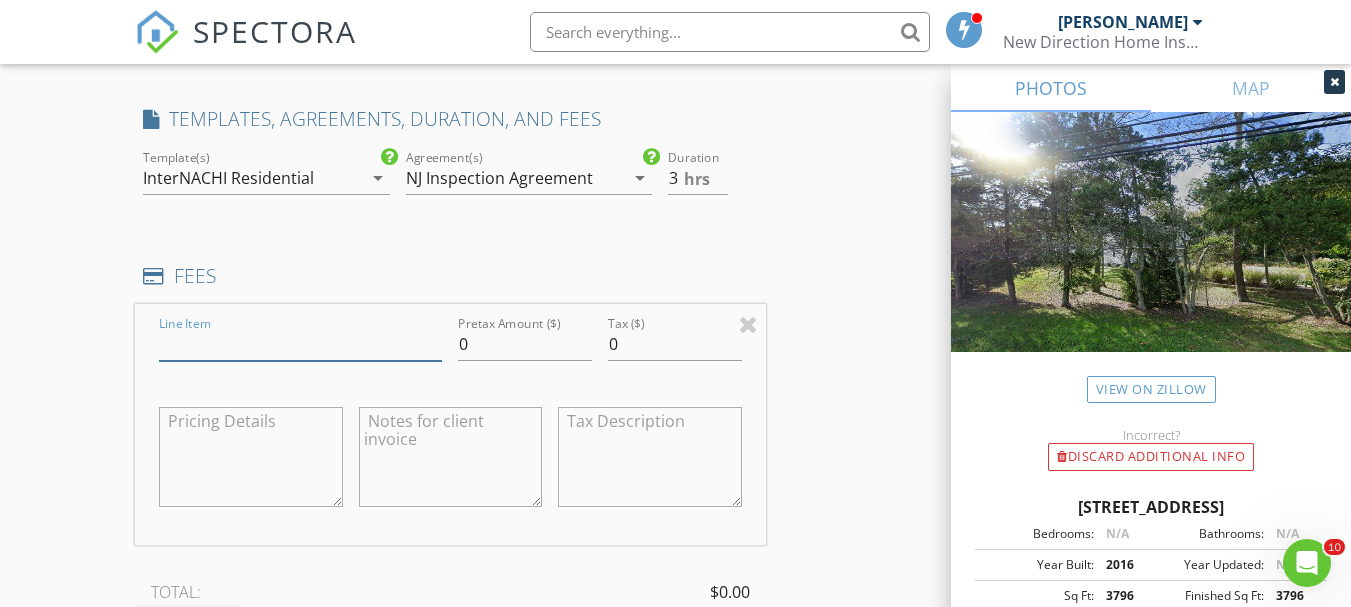 click on "Line Item" at bounding box center (300, 344) 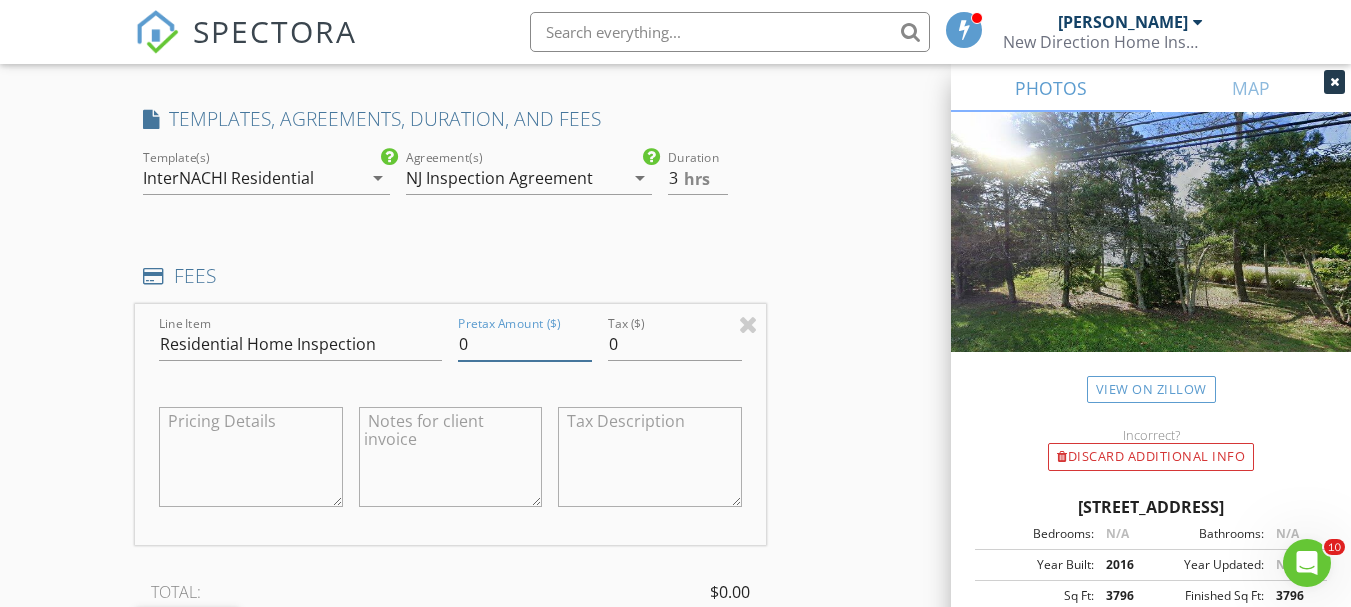 drag, startPoint x: 472, startPoint y: 340, endPoint x: 442, endPoint y: 360, distance: 36.05551 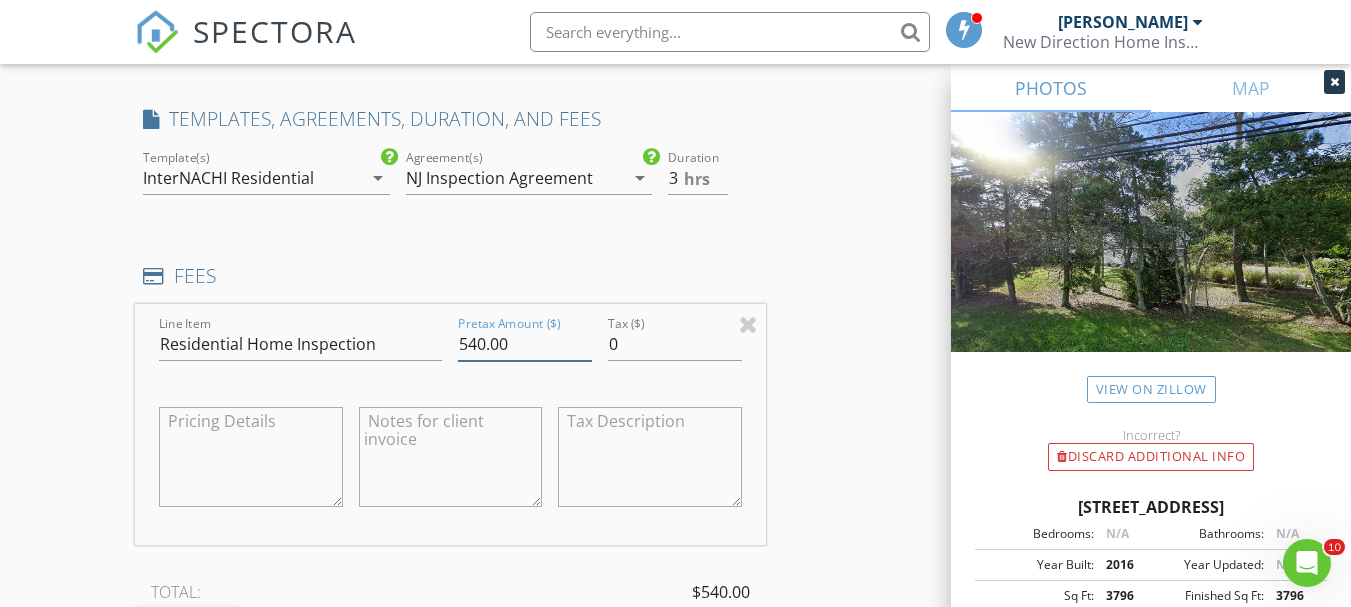 type on "540.00" 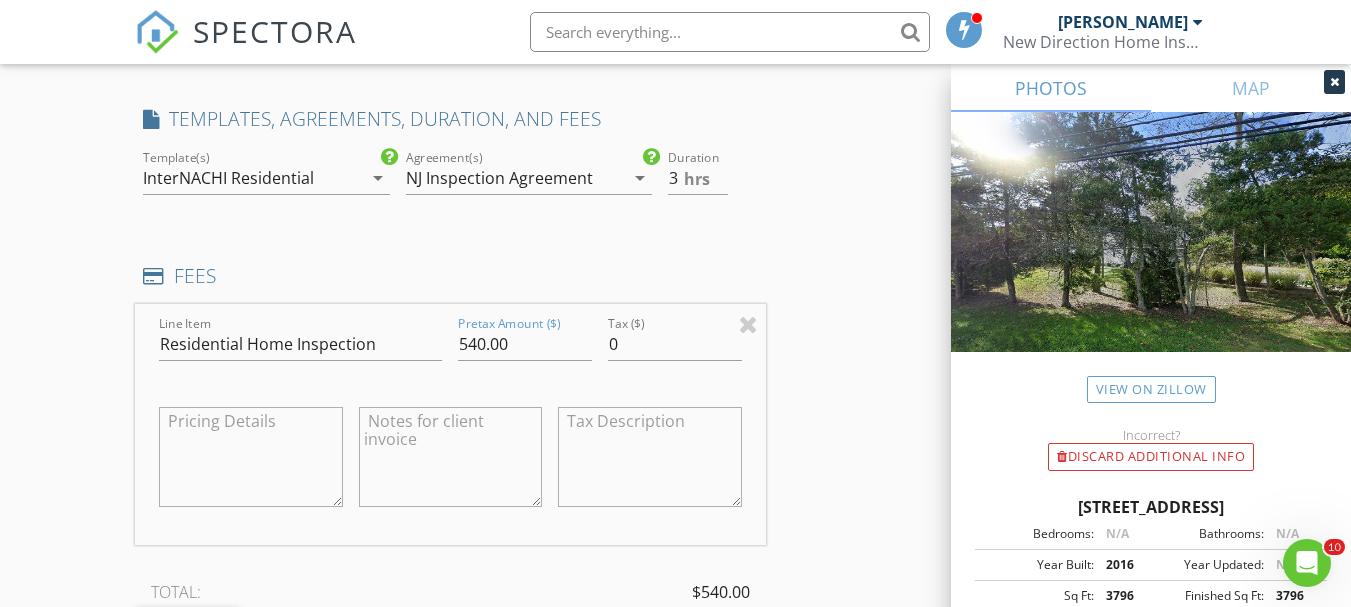 click on "INSPECTOR(S)
check_box   Michael Orem   PRIMARY   Michael Orem arrow_drop_down   check_box_outline_blank Michael Orem specifically requested
Date/Time
07/15/2025 2:00 PM
Location
Address Search       Address 922 Central Ave   Unit   City Hammonton   State NJ   Zip 08037   County Atlantic     Square Feet 3796   Year Built 2016   Foundation Basement arrow_drop_down     Michael Orem     17.5 miles     (24 minutes)
client
check_box Enable Client CC email for this inspection   Client Search     check_box_outline_blank Client is a Company/Organization     First Name A. Gigi   Last Name Tzaferos   Email gtzaferos@gmail.com   CC Email   Phone 760-522-1806           Notes   Private Notes
ADD ADDITIONAL client
SERVICES
check_box_outline_blank   Residential Home Inspection" at bounding box center [675, 415] 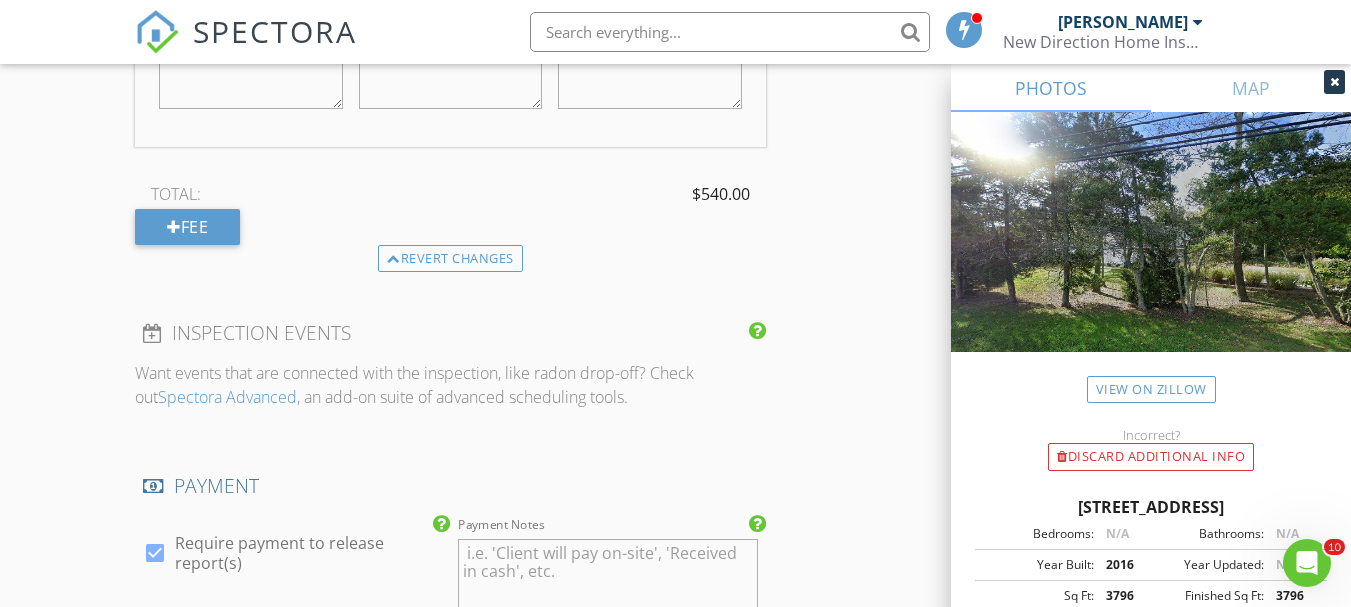 scroll, scrollTop: 2020, scrollLeft: 0, axis: vertical 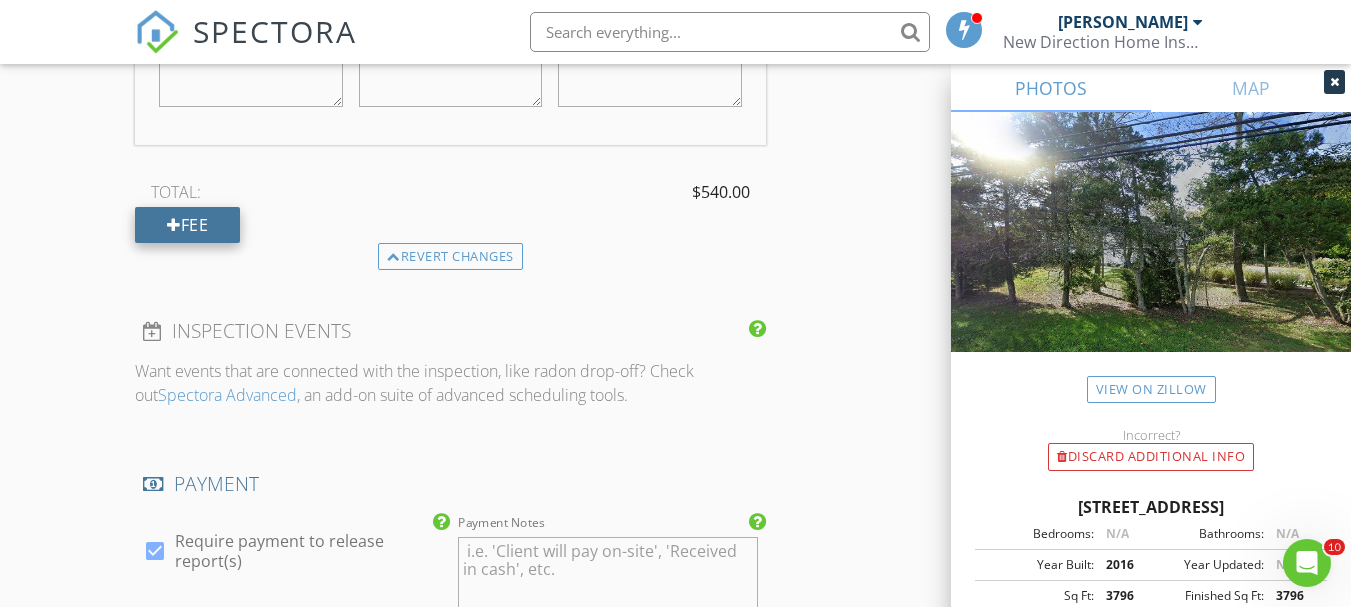 click on "Fee" at bounding box center [187, 225] 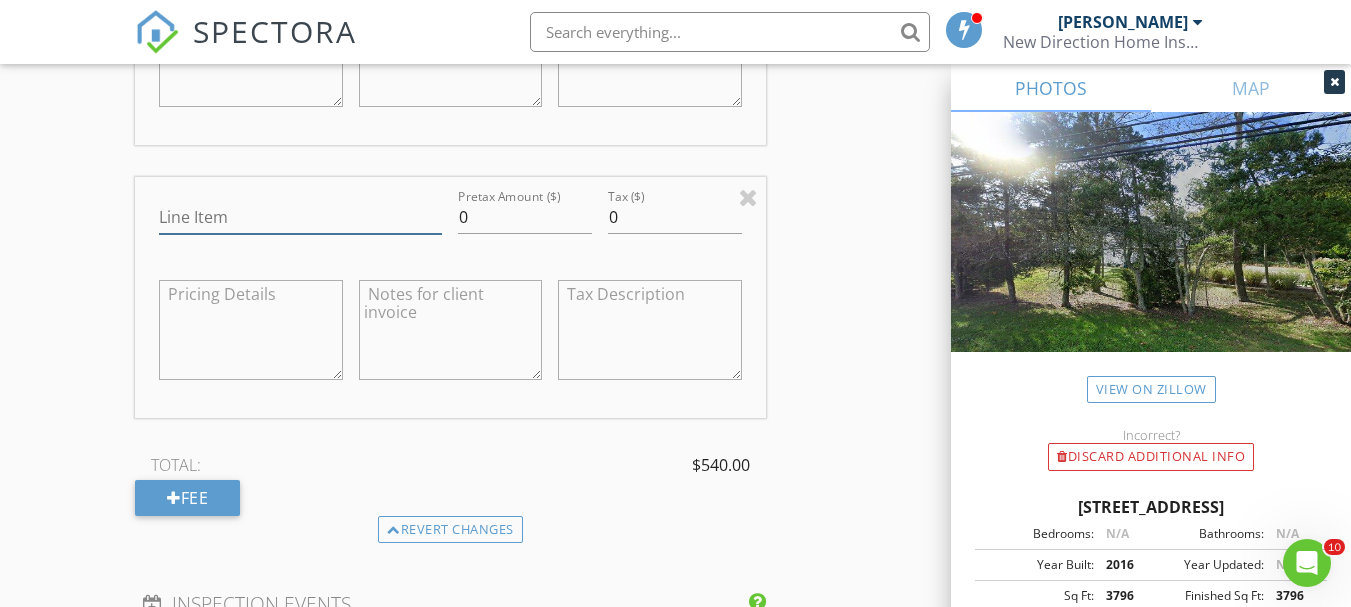 click on "Line Item" at bounding box center [300, 217] 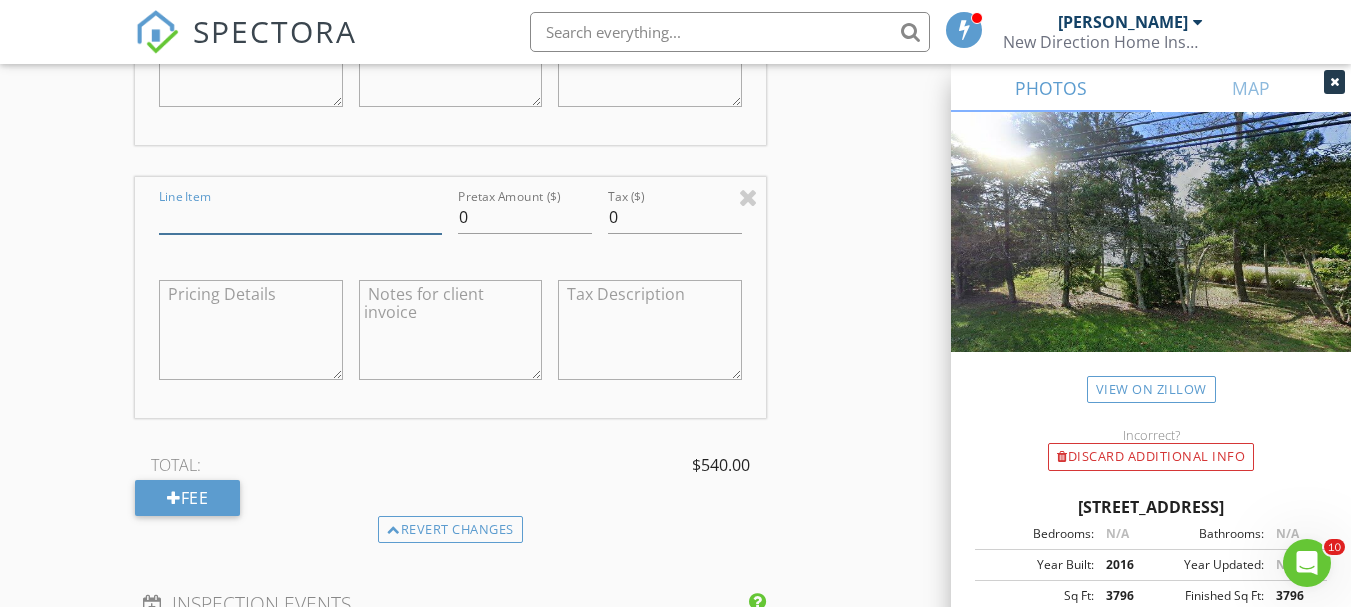 type on "WDO Inspection" 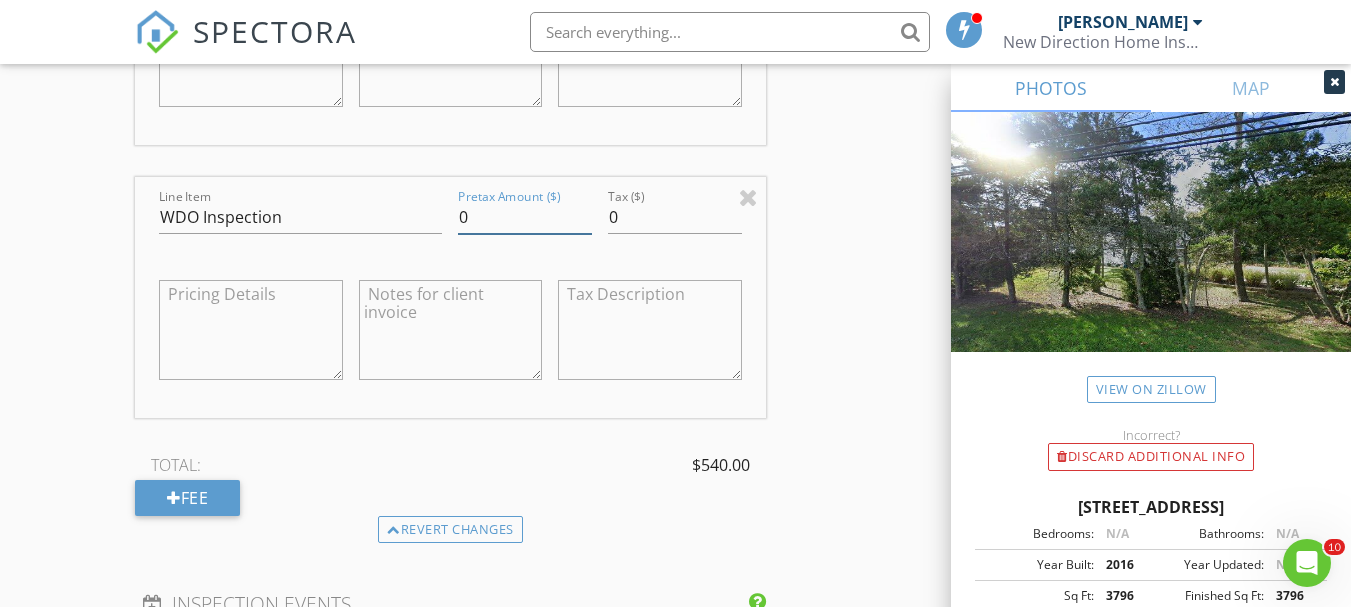 drag, startPoint x: 474, startPoint y: 218, endPoint x: 451, endPoint y: 221, distance: 23.194826 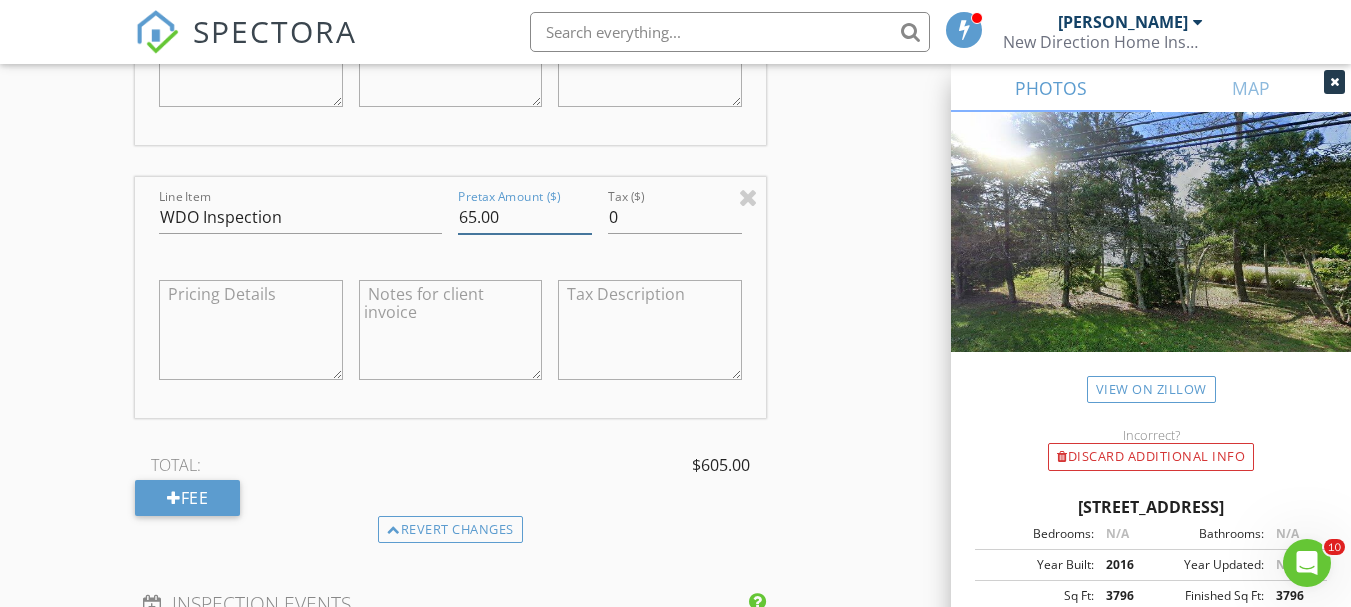 type on "65.00" 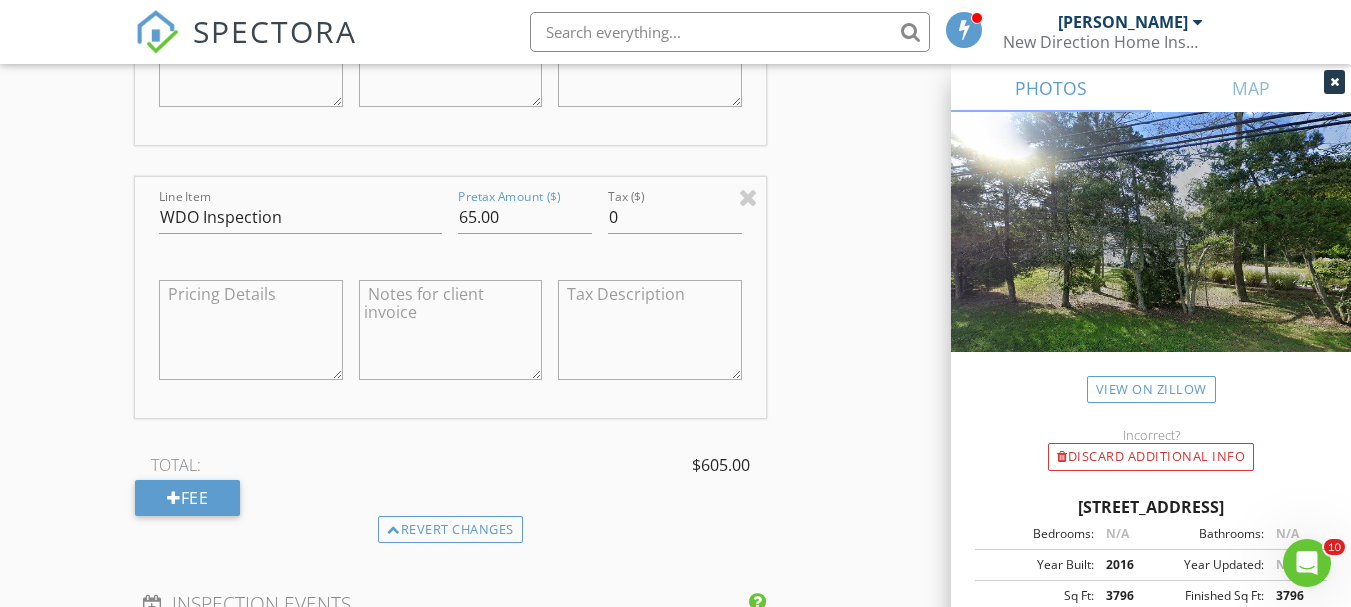 click on "INSPECTOR(S)
check_box   Michael Orem   PRIMARY   Michael Orem arrow_drop_down   check_box_outline_blank Michael Orem specifically requested
Date/Time
07/15/2025 2:00 PM
Location
Address Search       Address 922 Central Ave   Unit   City Hammonton   State NJ   Zip 08037   County Atlantic     Square Feet 3796   Year Built 2016   Foundation Basement arrow_drop_down     Michael Orem     17.5 miles     (24 minutes)
client
check_box Enable Client CC email for this inspection   Client Search     check_box_outline_blank Client is a Company/Organization     First Name A. Gigi   Last Name Tzaferos   Email gtzaferos@gmail.com   CC Email   Phone 760-522-1806           Notes   Private Notes
ADD ADDITIONAL client
SERVICES
check_box_outline_blank   Residential Home Inspection" at bounding box center (675, 152) 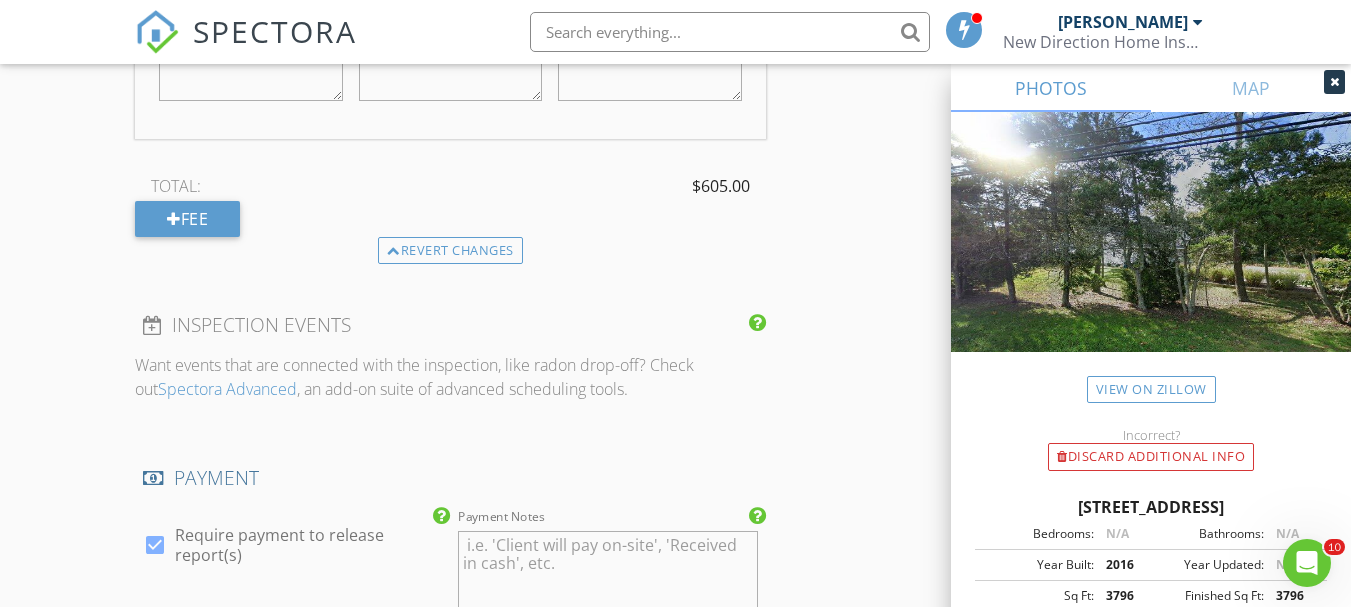 scroll, scrollTop: 2320, scrollLeft: 0, axis: vertical 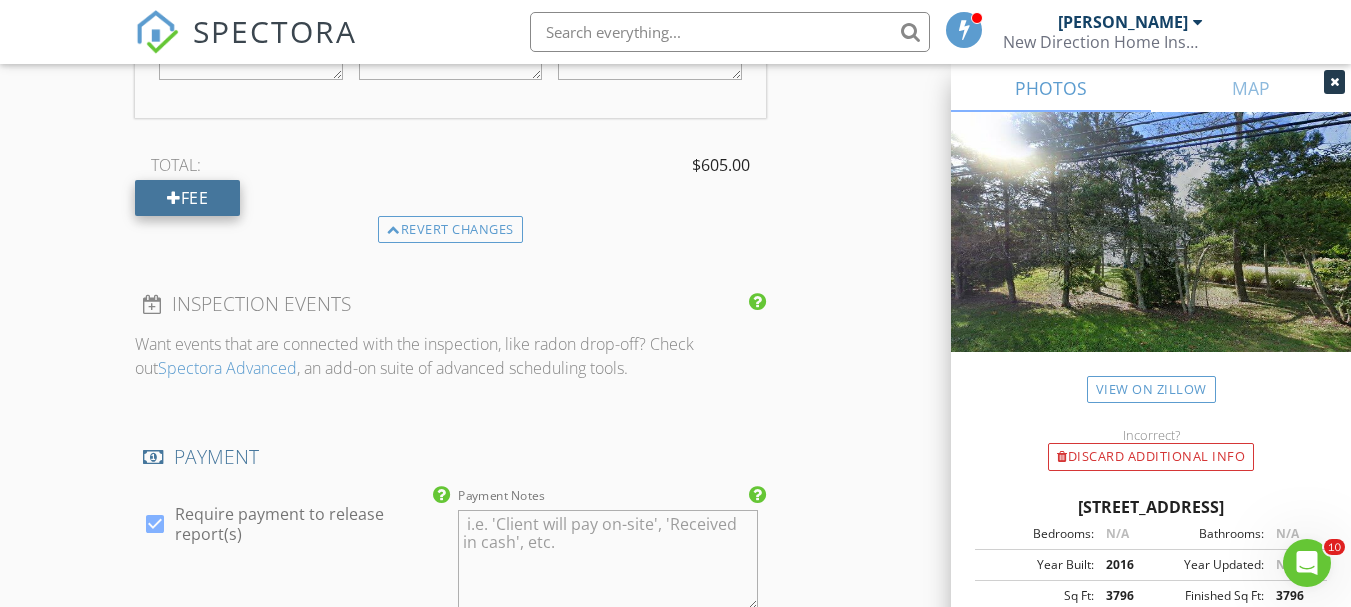 click on "Fee" at bounding box center [187, 198] 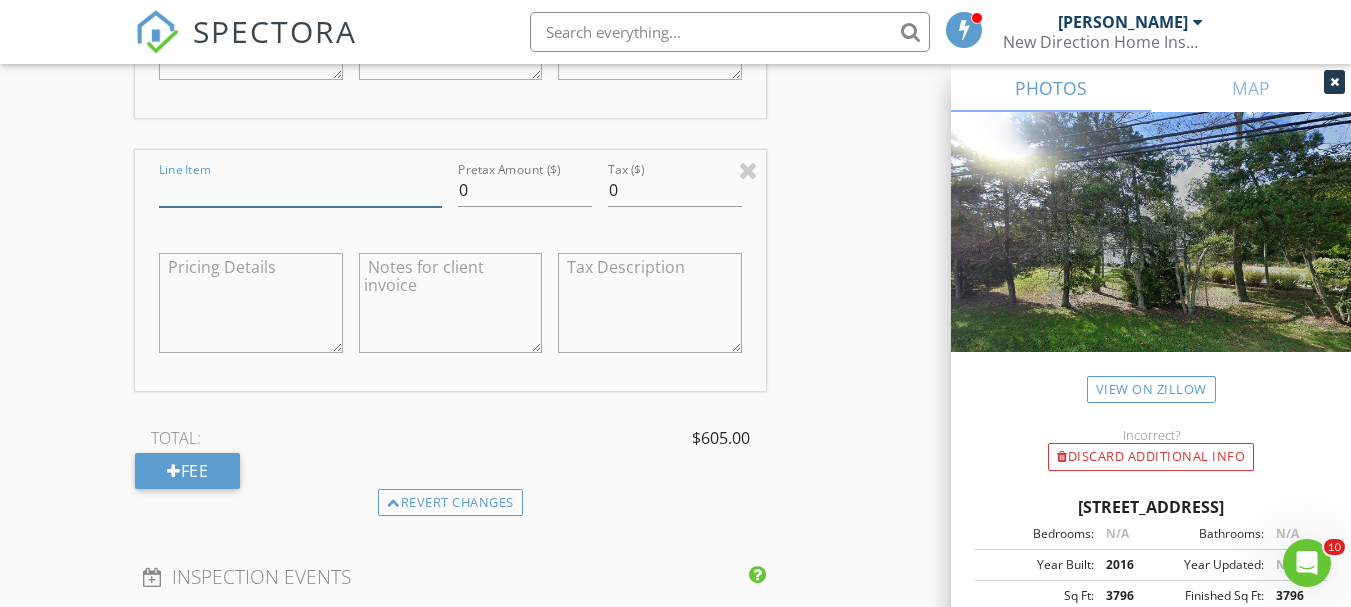 click on "Line Item" at bounding box center (300, 190) 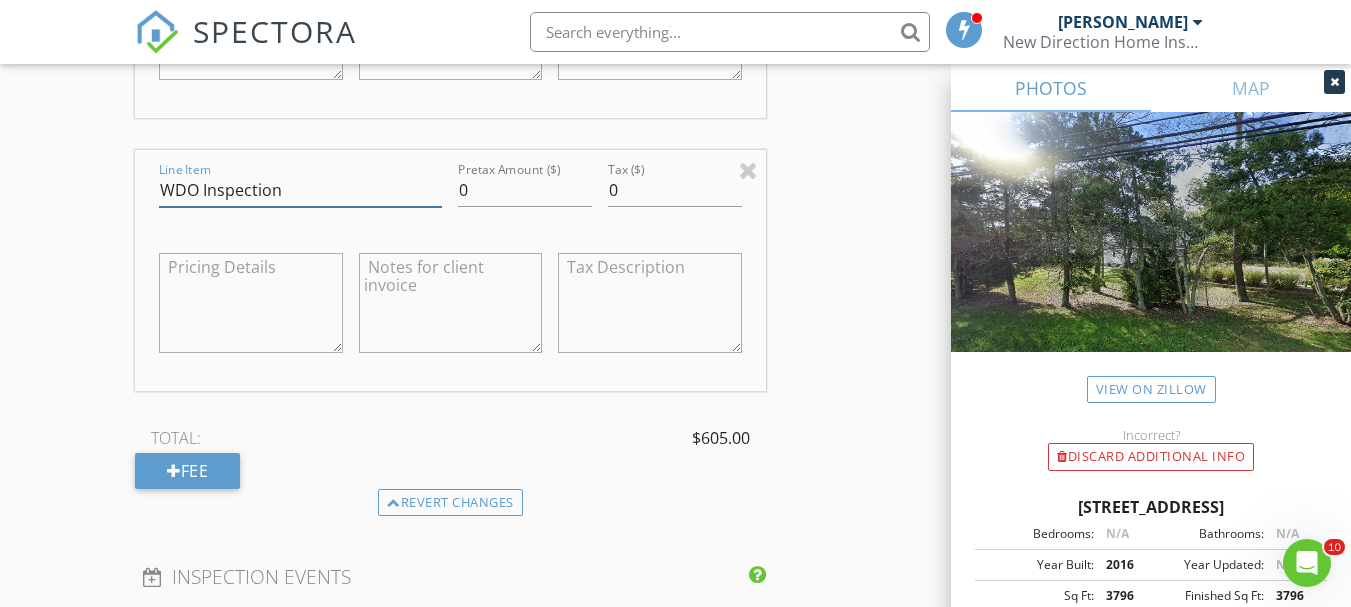 click on "WDO Inspection" at bounding box center (300, 190) 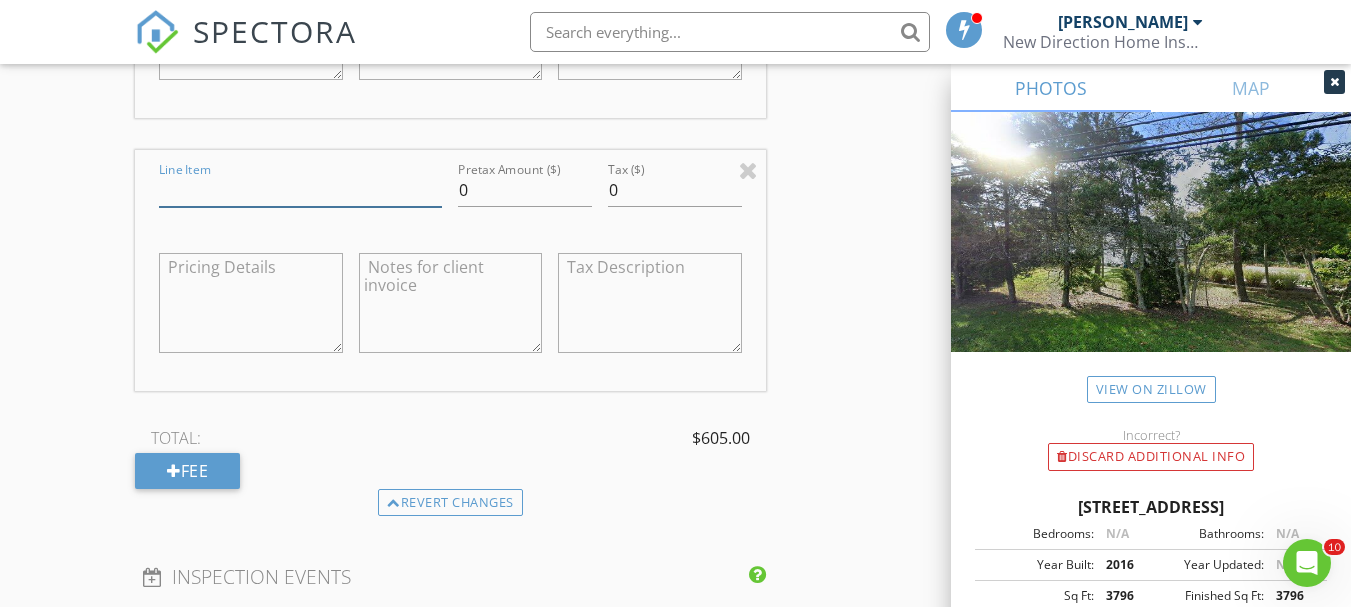 click on "Line Item" at bounding box center [300, 190] 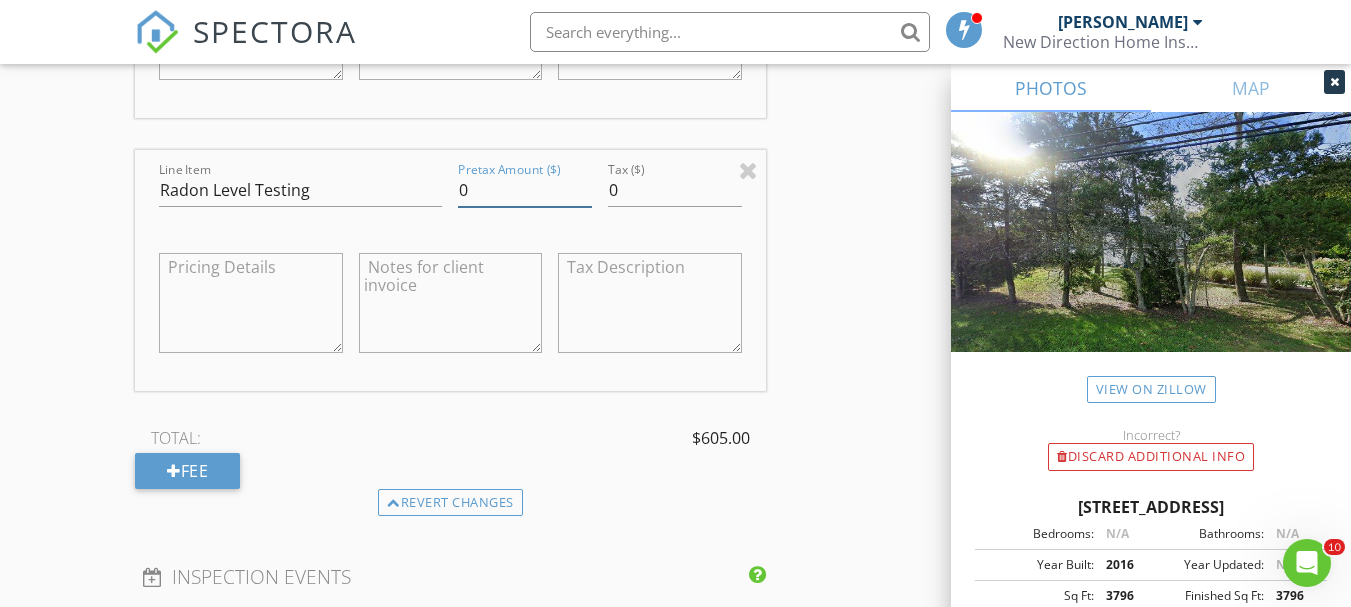 drag, startPoint x: 471, startPoint y: 194, endPoint x: 458, endPoint y: 194, distance: 13 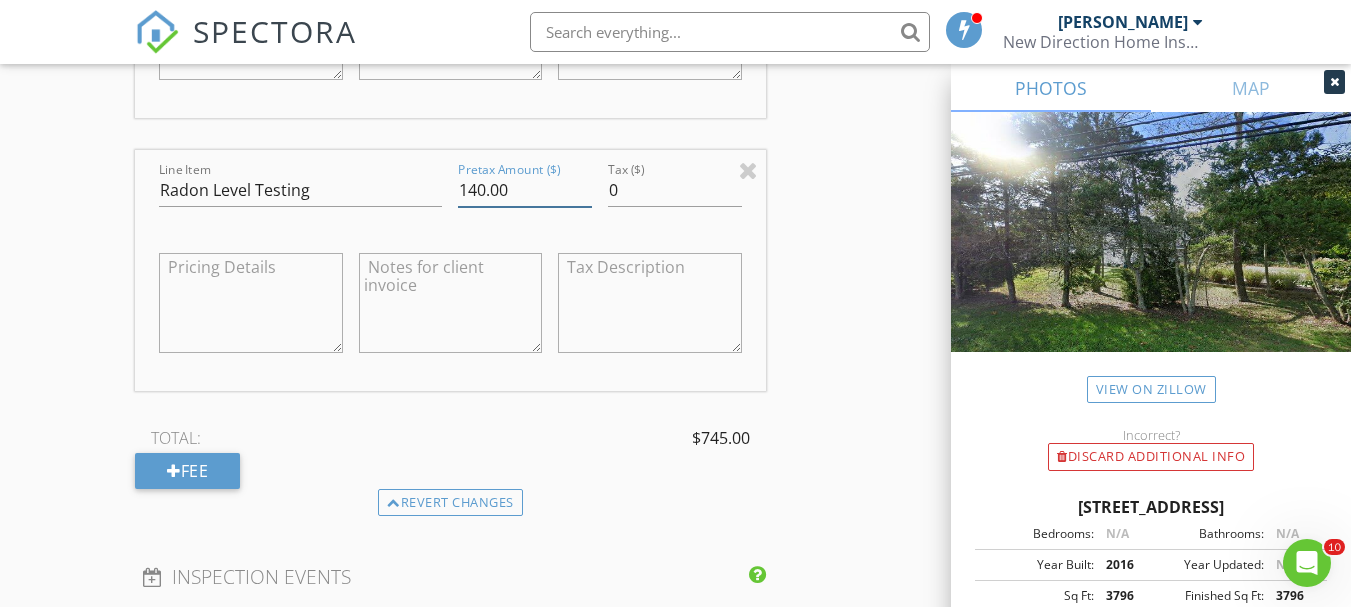type on "140.00" 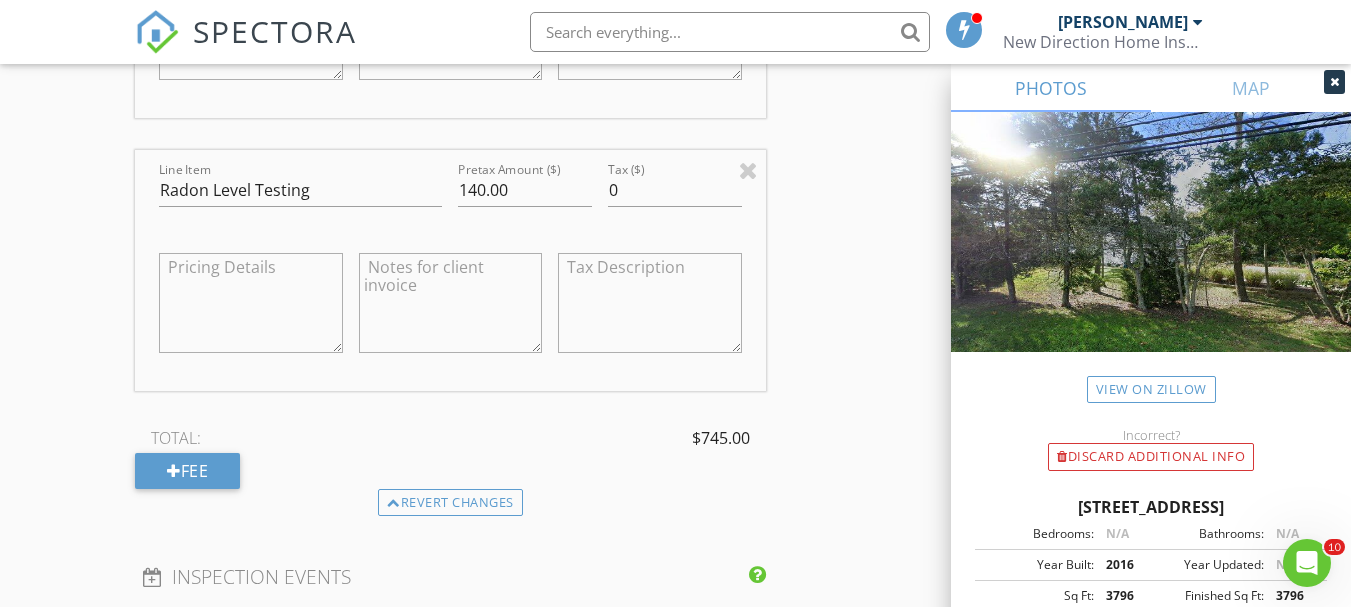 click on "INSPECTOR(S)
check_box   Michael Orem   PRIMARY   Michael Orem arrow_drop_down   check_box_outline_blank Michael Orem specifically requested
Date/Time
07/15/2025 2:00 PM
Location
Address Search       Address 922 Central Ave   Unit   City Hammonton   State NJ   Zip 08037   County Atlantic     Square Feet 3796   Year Built 2016   Foundation Basement arrow_drop_down     Michael Orem     17.5 miles     (24 minutes)
client
check_box Enable Client CC email for this inspection   Client Search     check_box_outline_blank Client is a Company/Organization     First Name A. Gigi   Last Name Tzaferos   Email gtzaferos@gmail.com   CC Email   Phone 760-522-1806           Notes   Private Notes
ADD ADDITIONAL client
SERVICES
check_box_outline_blank   Residential Home Inspection" at bounding box center (675, -12) 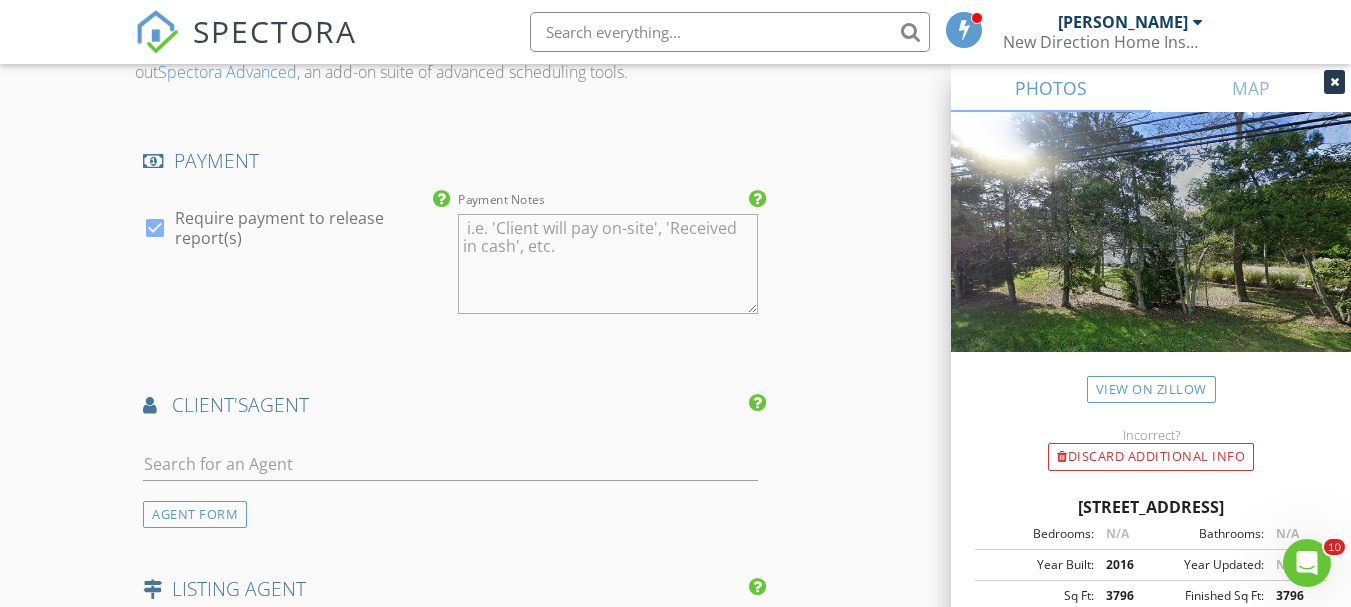 scroll, scrollTop: 2920, scrollLeft: 0, axis: vertical 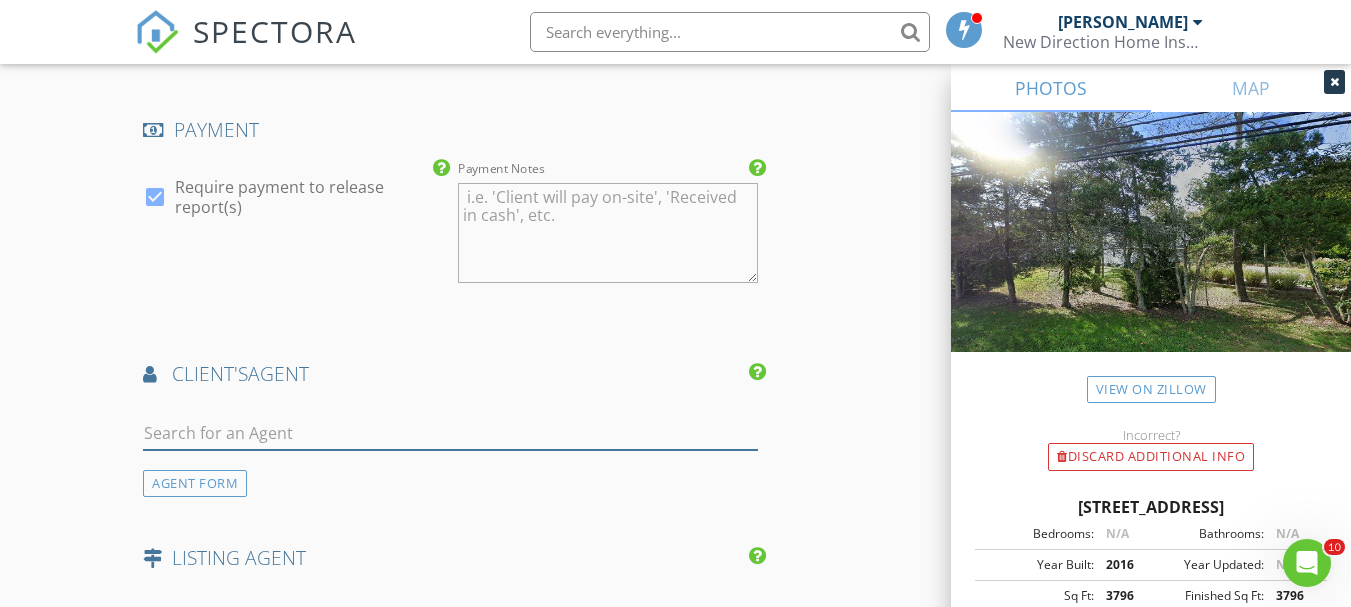 drag, startPoint x: 321, startPoint y: 442, endPoint x: 309, endPoint y: 442, distance: 12 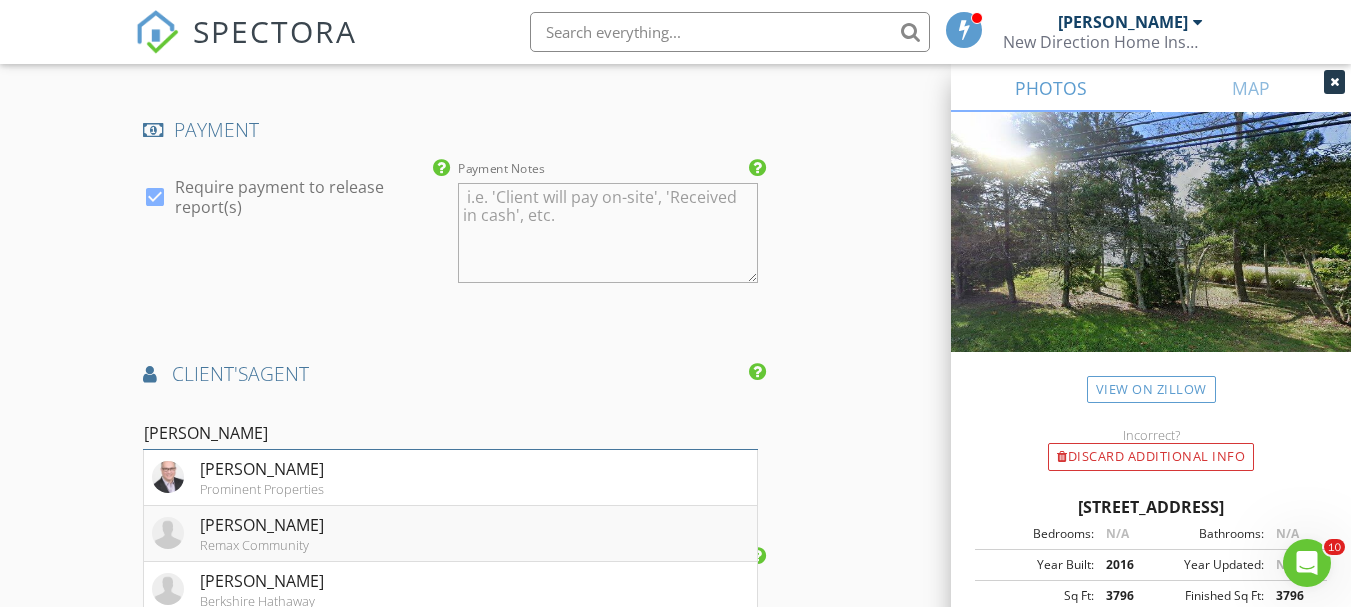 type on "ricky" 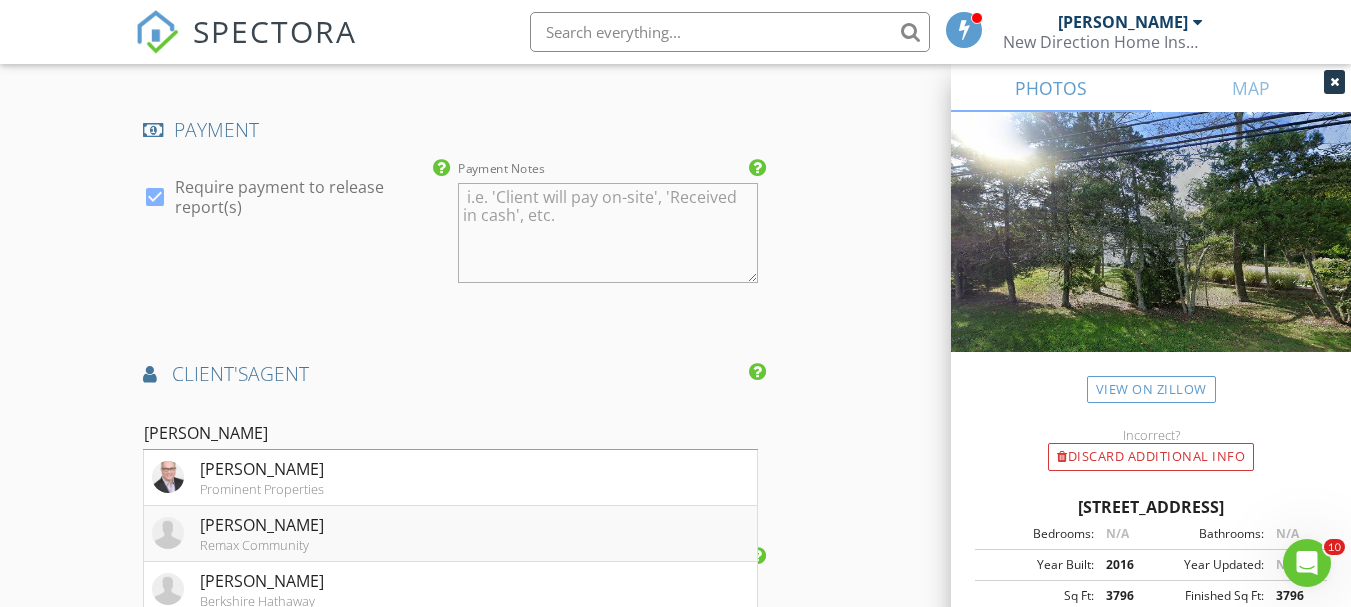 click on "Richard Rakowski" at bounding box center [262, 469] 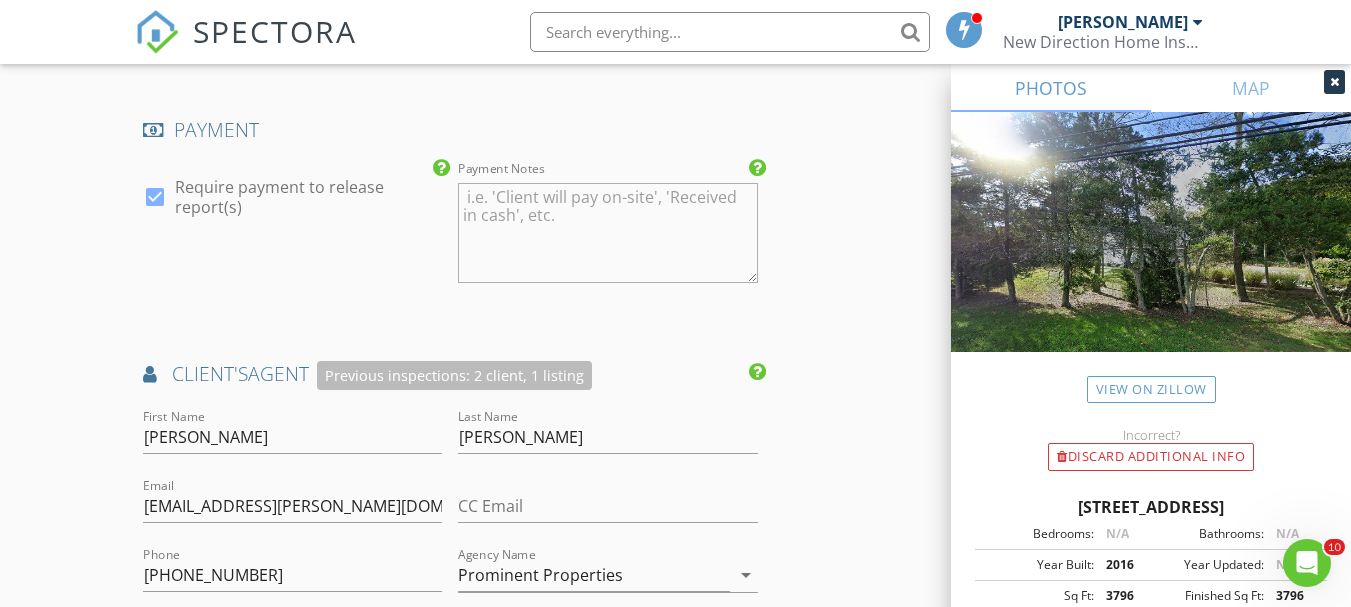 click on "New Inspection
Click here to use the New Order Form
INSPECTOR(S)
check_box   Michael Orem   PRIMARY   Michael Orem arrow_drop_down   check_box_outline_blank Michael Orem specifically requested
Date/Time
07/15/2025 2:00 PM
Location
Address Search       Address 922 Central Ave   Unit   City Hammonton   State NJ   Zip 08037   County Atlantic     Square Feet 3796   Year Built 2016   Foundation Basement arrow_drop_down     Michael Orem     17.5 miles     (24 minutes)
client
check_box Enable Client CC email for this inspection   Client Search     check_box_outline_blank Client is a Company/Organization     First Name A. Gigi   Last Name Tzaferos   Email gtzaferos@gmail.com   CC Email   Phone 760-522-1806           Notes   Private Notes
ADD ADDITIONAL client
SERVICES" at bounding box center [675, -418] 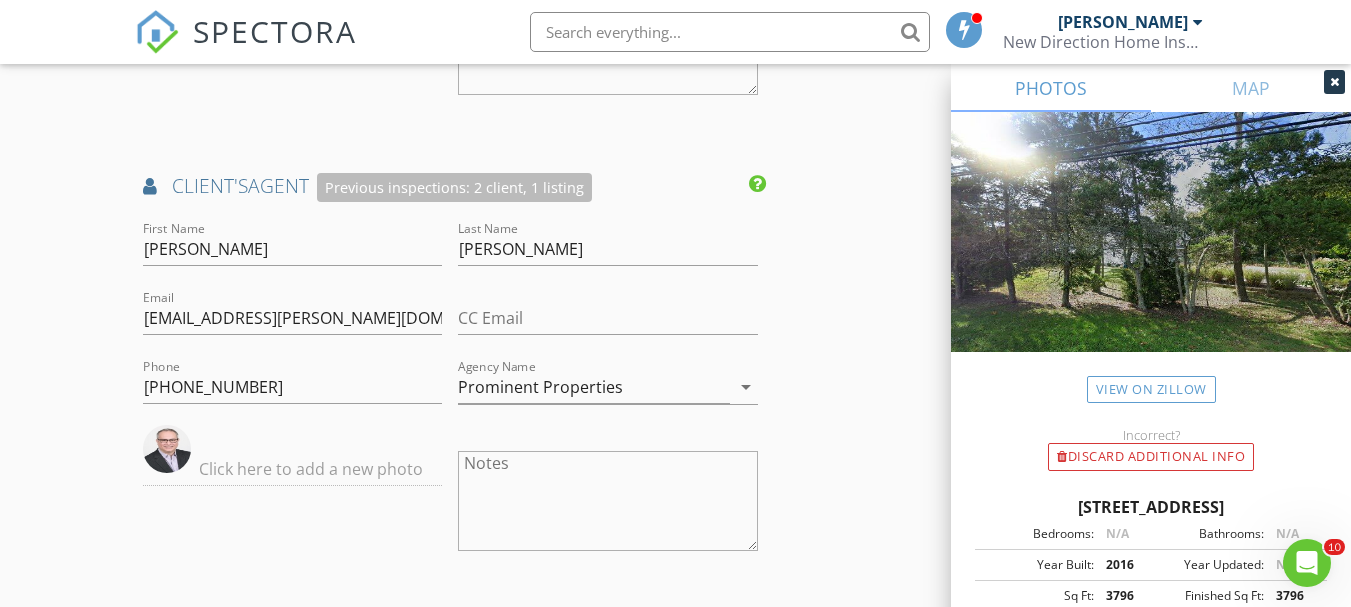scroll, scrollTop: 3120, scrollLeft: 0, axis: vertical 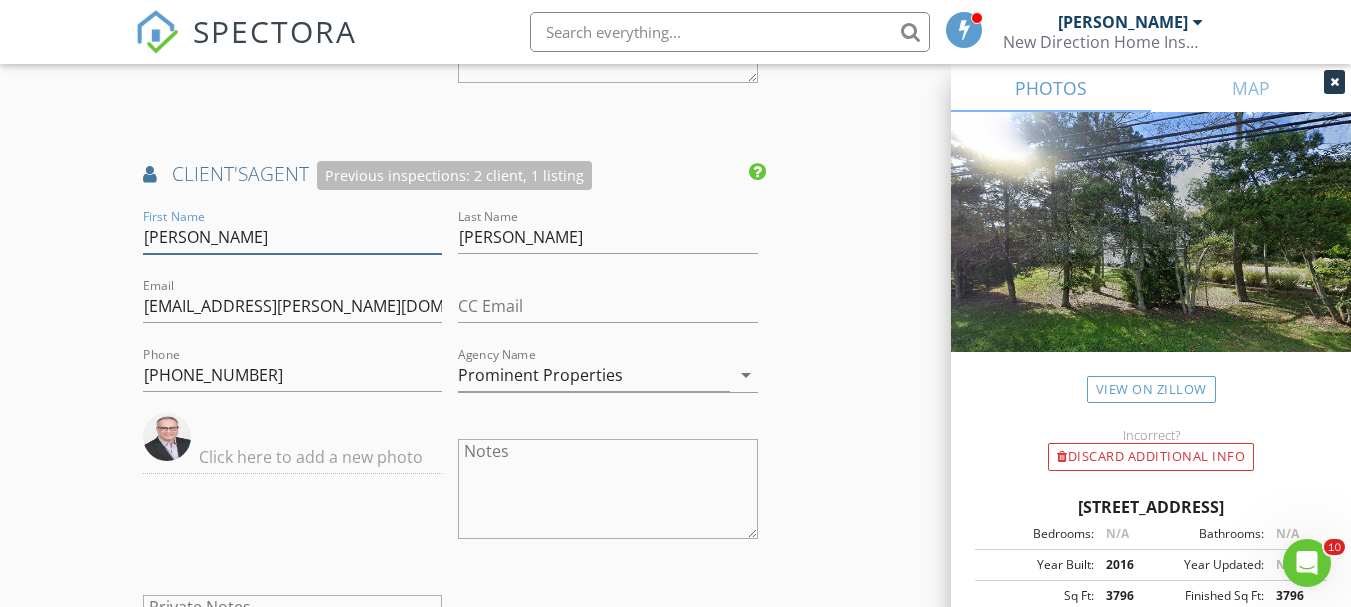 drag, startPoint x: 217, startPoint y: 231, endPoint x: 29, endPoint y: 241, distance: 188.26576 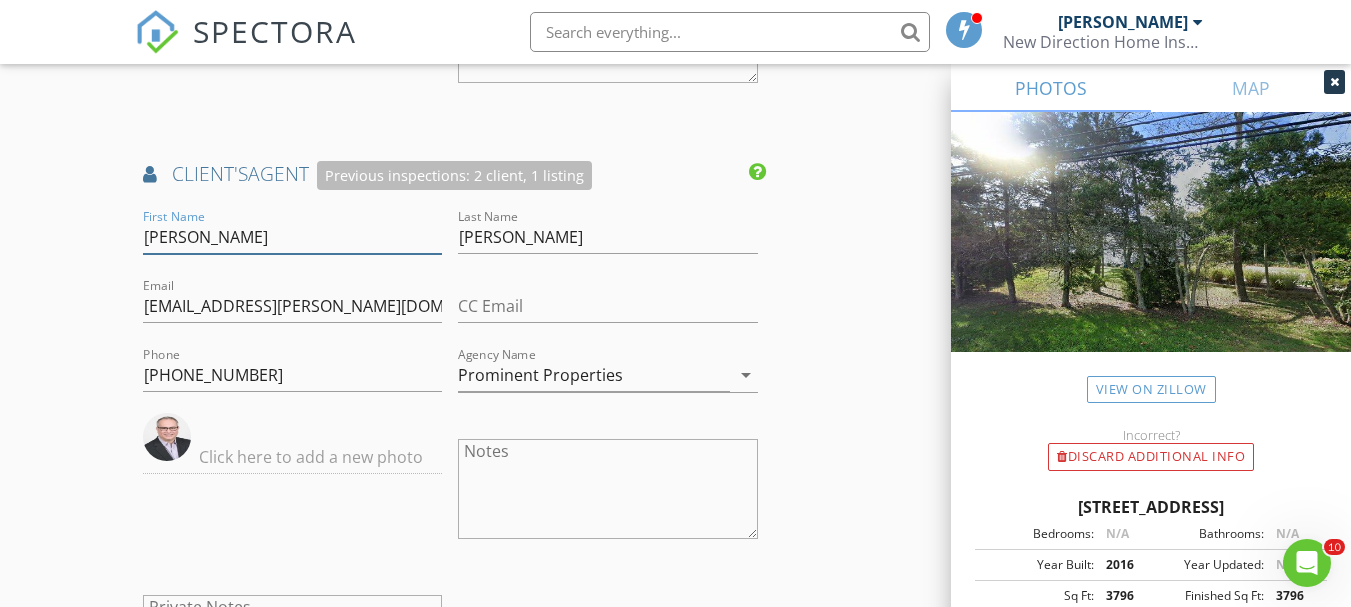 click on "New Inspection
Click here to use the New Order Form
INSPECTOR(S)
check_box   Michael Orem   PRIMARY   Michael Orem arrow_drop_down   check_box_outline_blank Michael Orem specifically requested
Date/Time
07/15/2025 2:00 PM
Location
Address Search       Address 922 Central Ave   Unit   City Hammonton   State NJ   Zip 08037   County Atlantic     Square Feet 3796   Year Built 2016   Foundation Basement arrow_drop_down     Michael Orem     17.5 miles     (24 minutes)
client
check_box Enable Client CC email for this inspection   Client Search     check_box_outline_blank Client is a Company/Organization     First Name A. Gigi   Last Name Tzaferos   Email gtzaferos@gmail.com   CC Email   Phone 760-522-1806           Notes   Private Notes
ADD ADDITIONAL client
SERVICES" at bounding box center [675, -618] 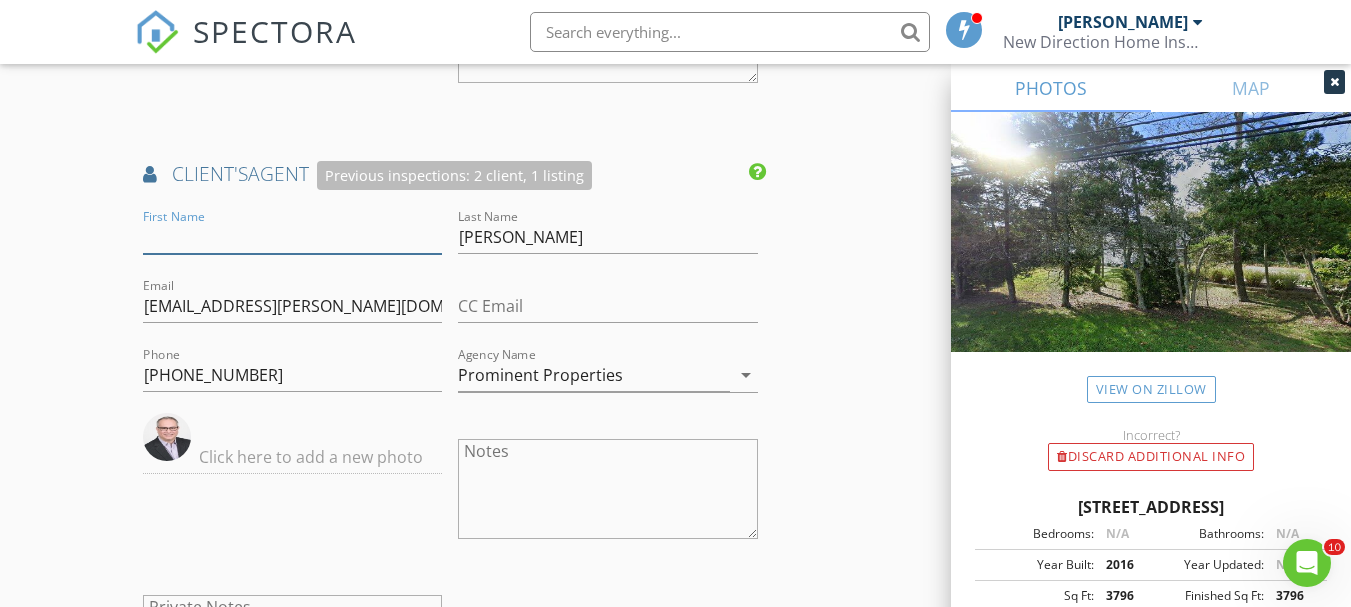 type 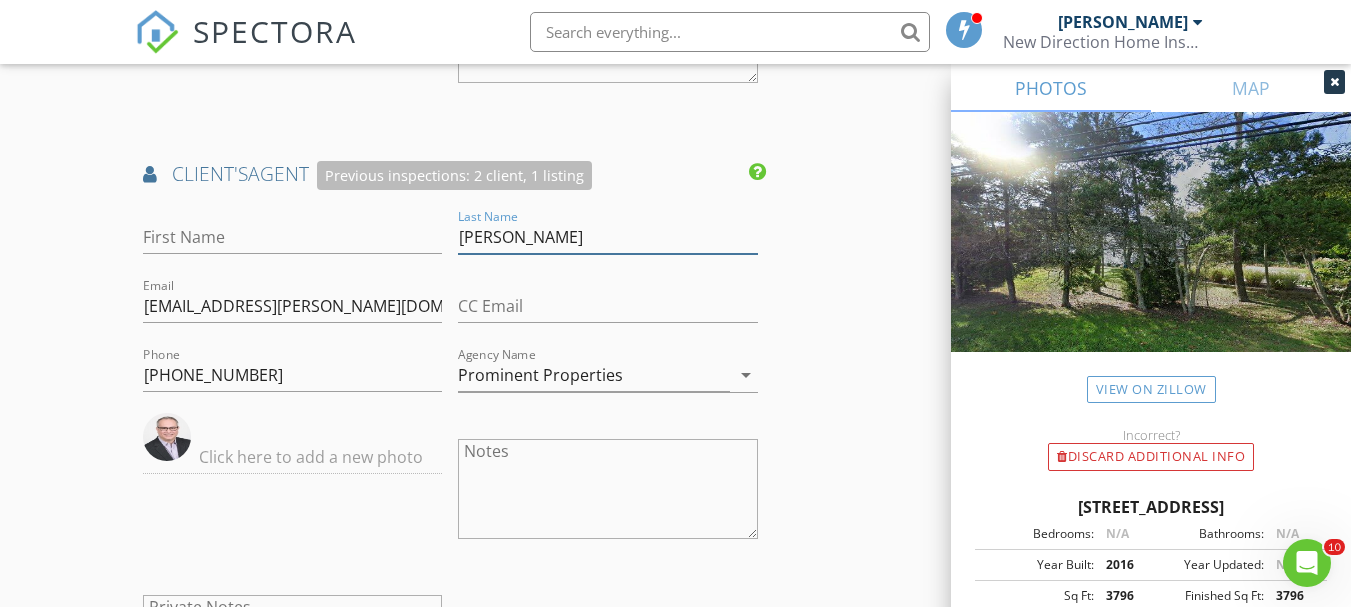 drag, startPoint x: 544, startPoint y: 233, endPoint x: 341, endPoint y: 242, distance: 203.1994 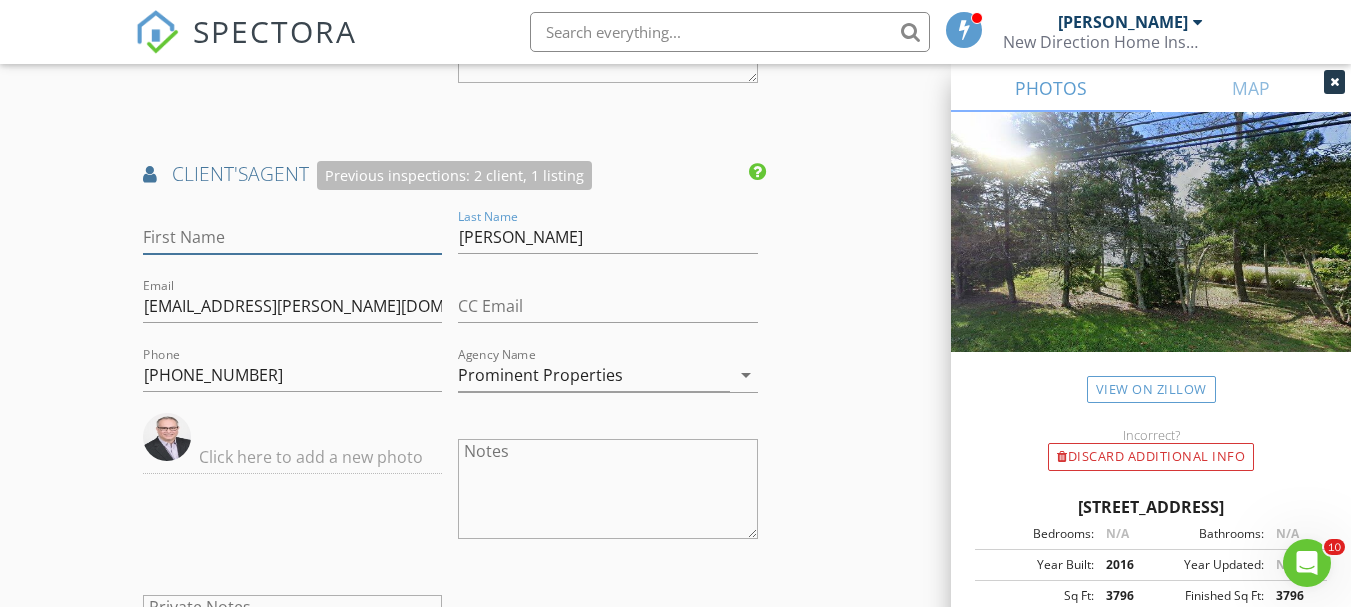 click on "First Name   Last Name Rakowski   Email rich.rakowski@gmail.com   CC Email   Phone 1-973-479-3241   Agency Name Prominent Properties arrow_drop_down               Notes   Private Notes" at bounding box center (450, 465) 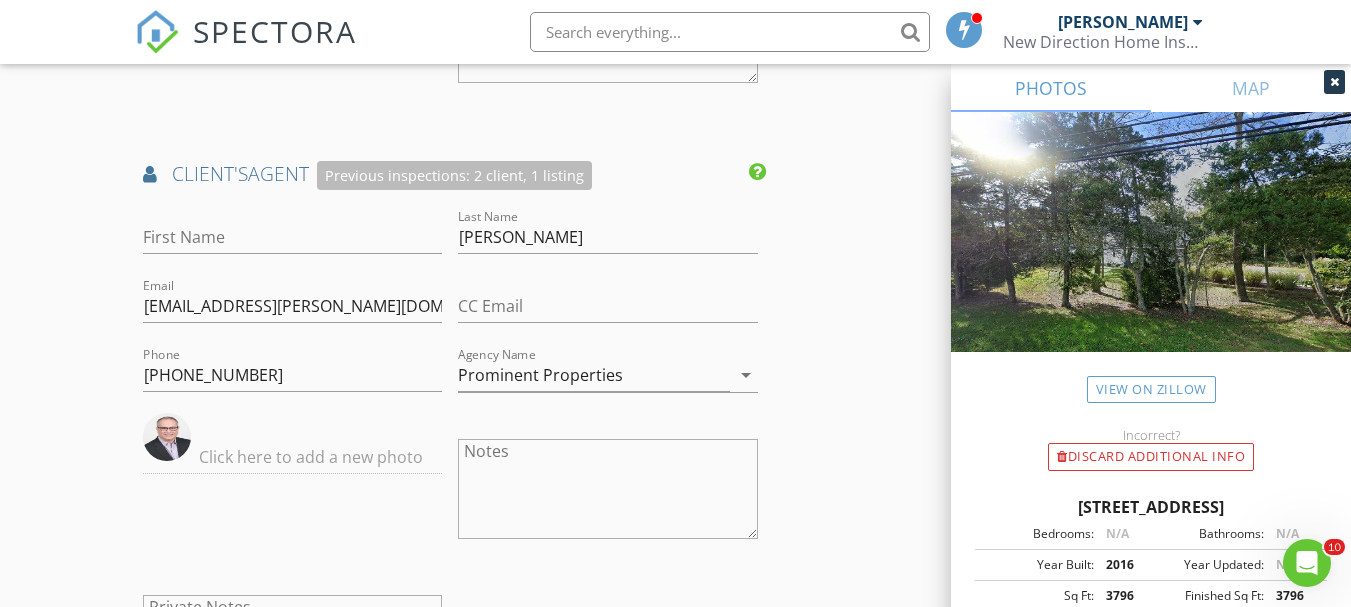 click at bounding box center [150, 174] 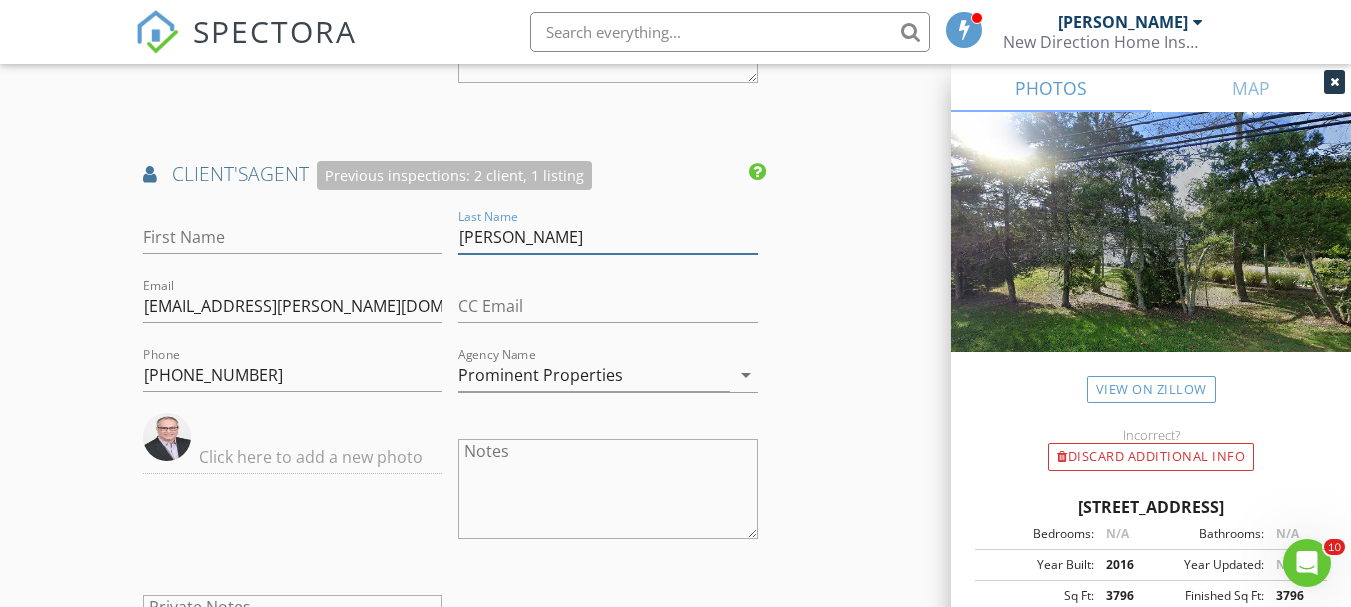 drag, startPoint x: 444, startPoint y: 245, endPoint x: 405, endPoint y: 245, distance: 39 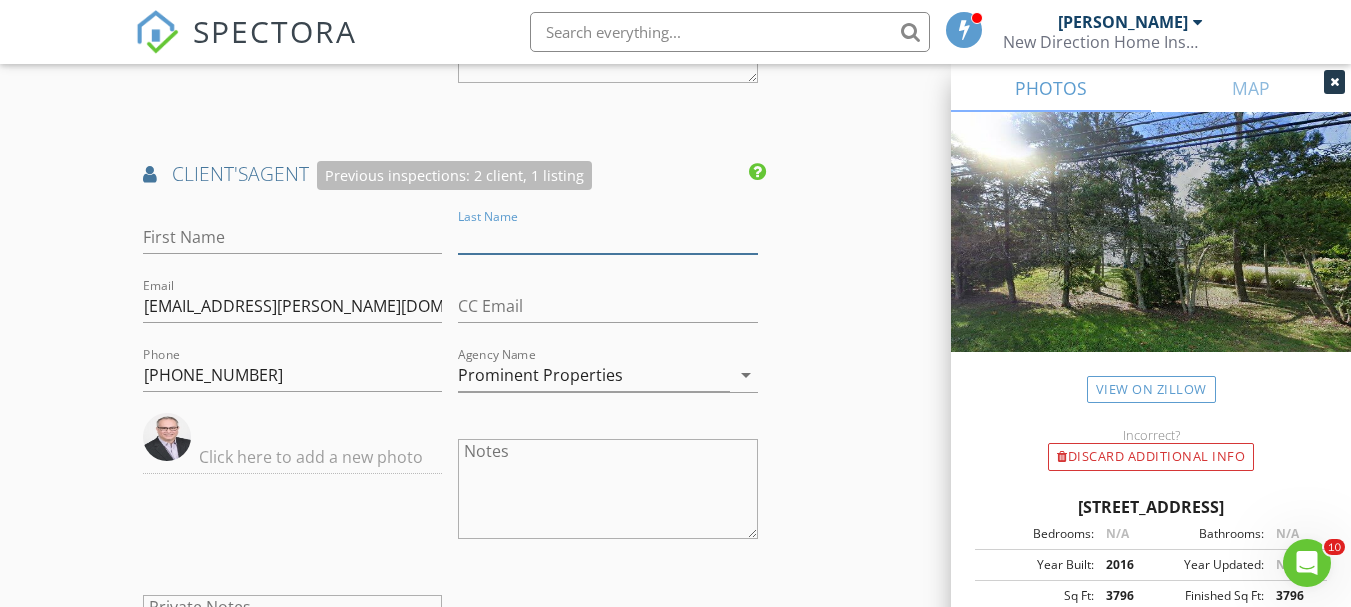 type 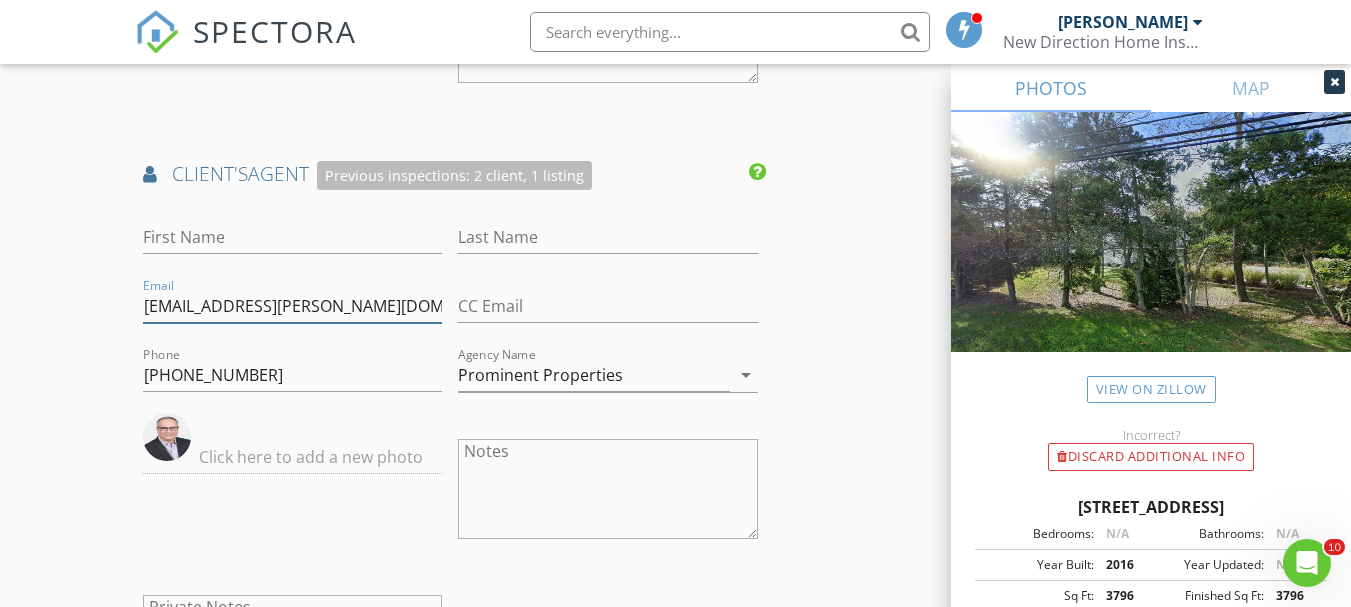 drag, startPoint x: 341, startPoint y: 307, endPoint x: 52, endPoint y: 324, distance: 289.49957 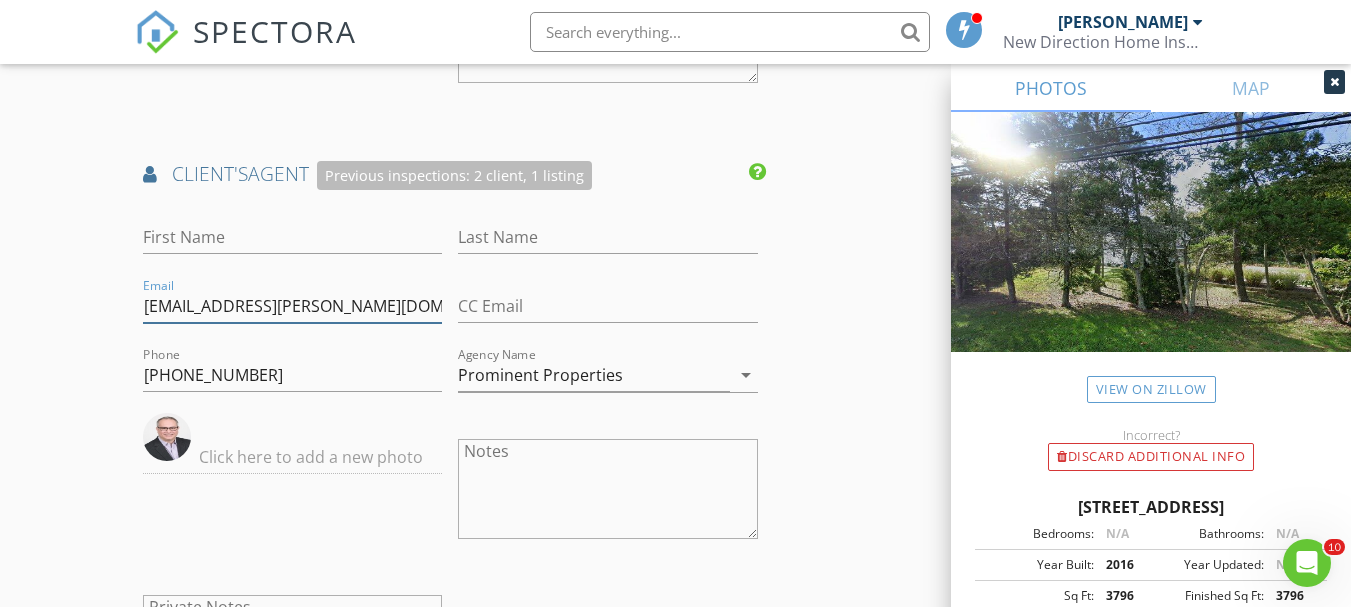 click on "New Inspection
Click here to use the New Order Form
INSPECTOR(S)
check_box   Michael Orem   PRIMARY   Michael Orem arrow_drop_down   check_box_outline_blank Michael Orem specifically requested
Date/Time
07/15/2025 2:00 PM
Location
Address Search       Address 922 Central Ave   Unit   City Hammonton   State NJ   Zip 08037   County Atlantic     Square Feet 3796   Year Built 2016   Foundation Basement arrow_drop_down     Michael Orem     17.5 miles     (24 minutes)
client
check_box Enable Client CC email for this inspection   Client Search     check_box_outline_blank Client is a Company/Organization     First Name A. Gigi   Last Name Tzaferos   Email gtzaferos@gmail.com   CC Email   Phone 760-522-1806           Notes   Private Notes
ADD ADDITIONAL client
SERVICES" at bounding box center [675, -618] 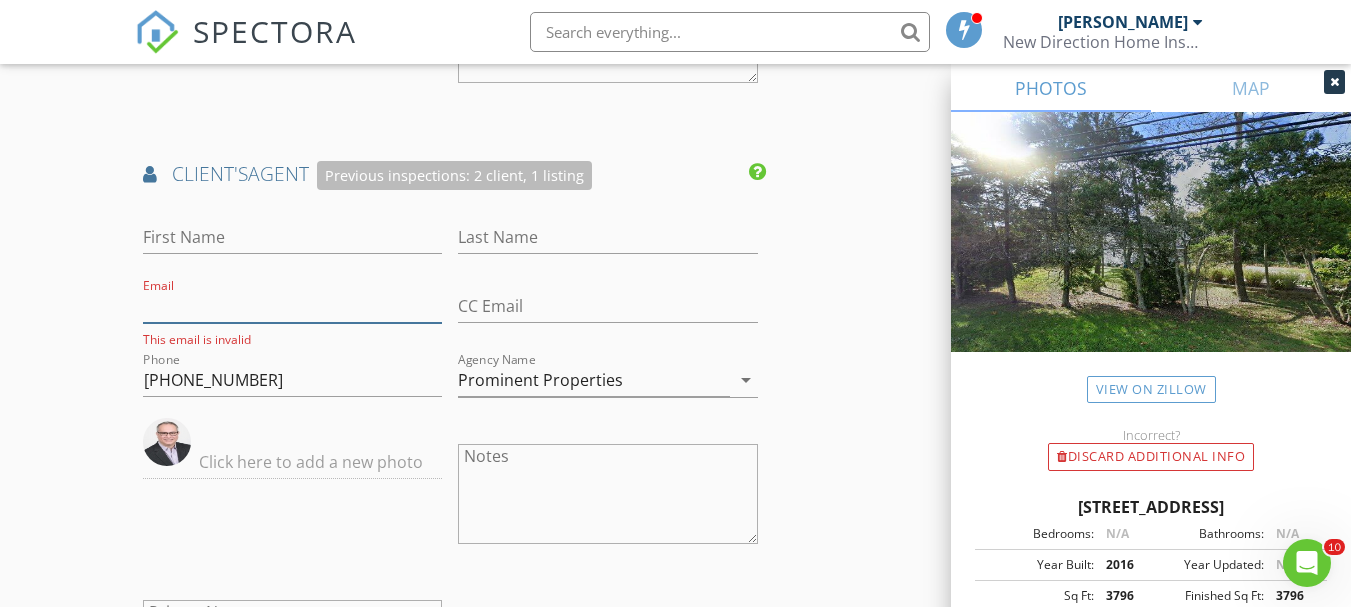 type 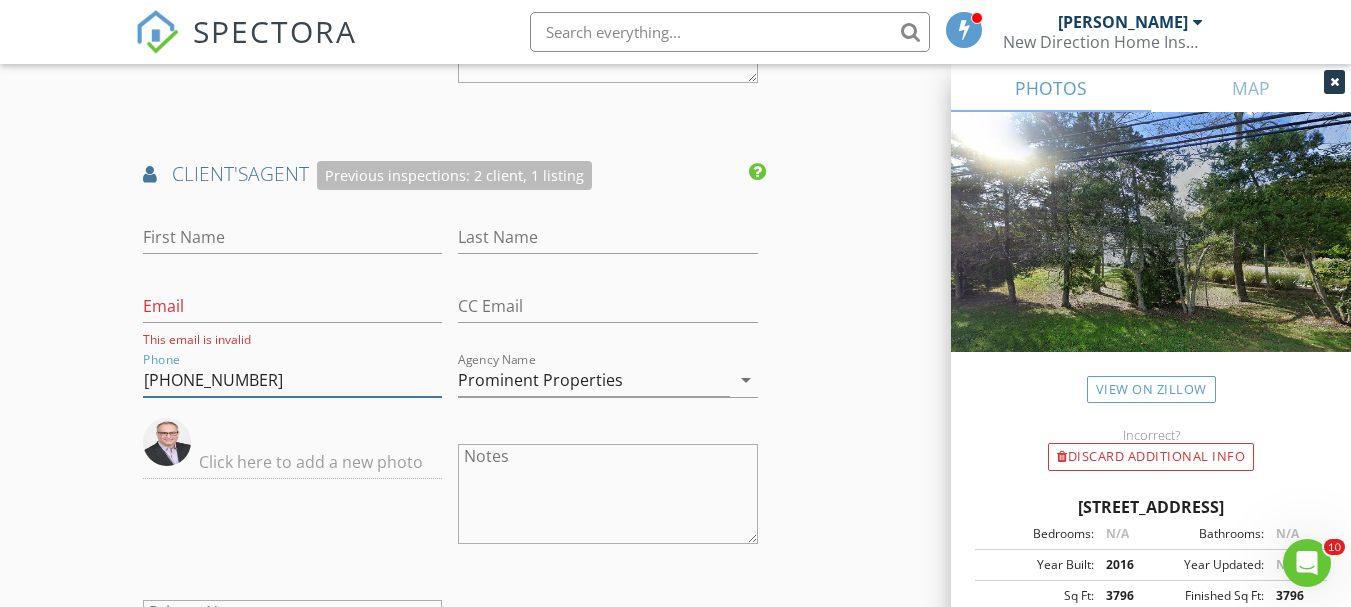drag, startPoint x: 273, startPoint y: 379, endPoint x: 71, endPoint y: 389, distance: 202.24738 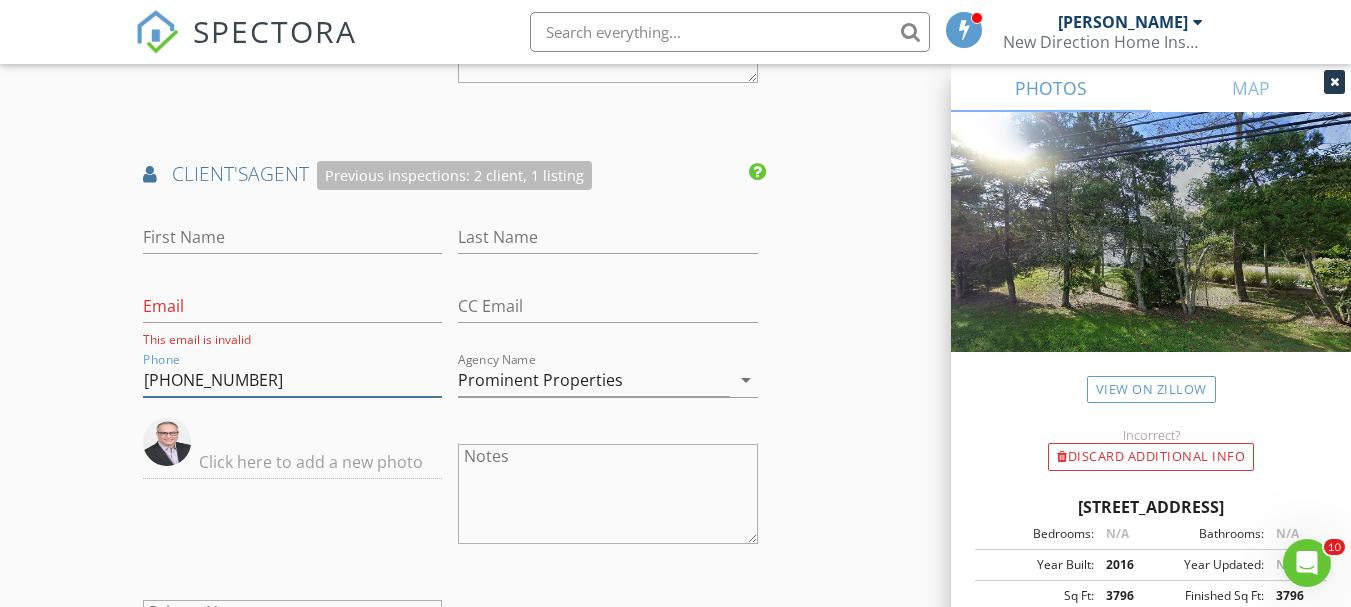 click on "New Inspection
Click here to use the New Order Form
INSPECTOR(S)
check_box   Michael Orem   PRIMARY   Michael Orem arrow_drop_down   check_box_outline_blank Michael Orem specifically requested
Date/Time
07/15/2025 2:00 PM
Location
Address Search       Address 922 Central Ave   Unit   City Hammonton   State NJ   Zip 08037   County Atlantic     Square Feet 3796   Year Built 2016   Foundation Basement arrow_drop_down     Michael Orem     17.5 miles     (24 minutes)
client
check_box Enable Client CC email for this inspection   Client Search     check_box_outline_blank Client is a Company/Organization     First Name A. Gigi   Last Name Tzaferos   Email gtzaferos@gmail.com   CC Email   Phone 760-522-1806           Notes   Private Notes
ADD ADDITIONAL client
SERVICES" at bounding box center (675, -616) 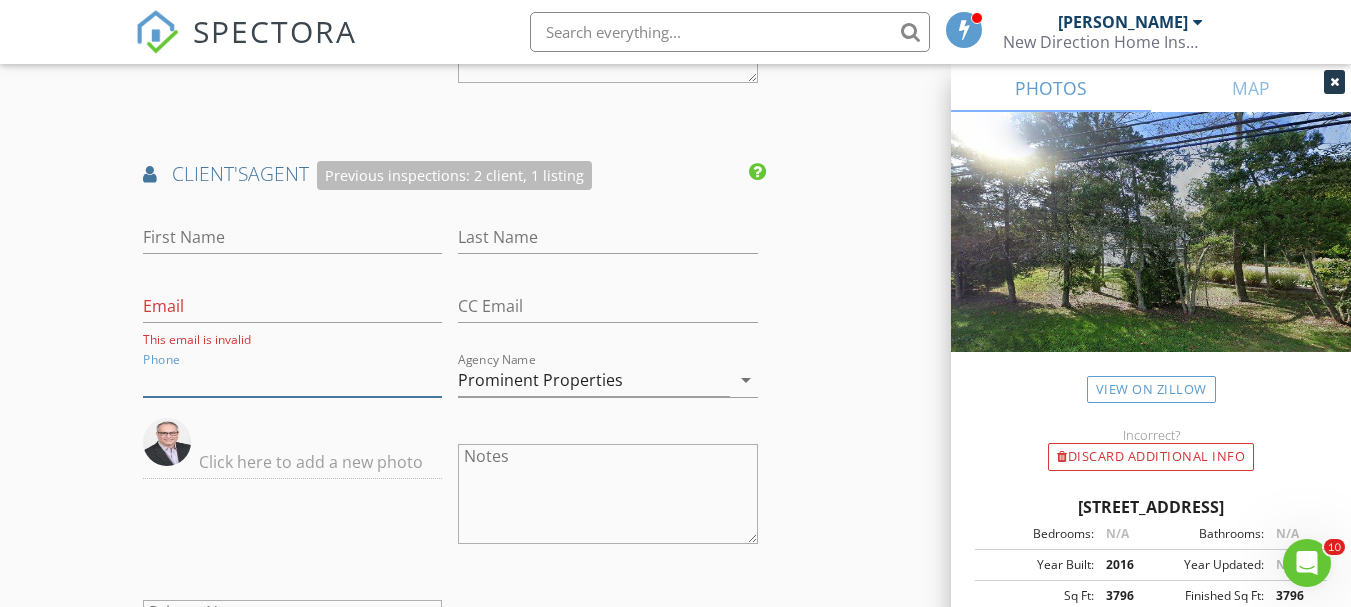 type 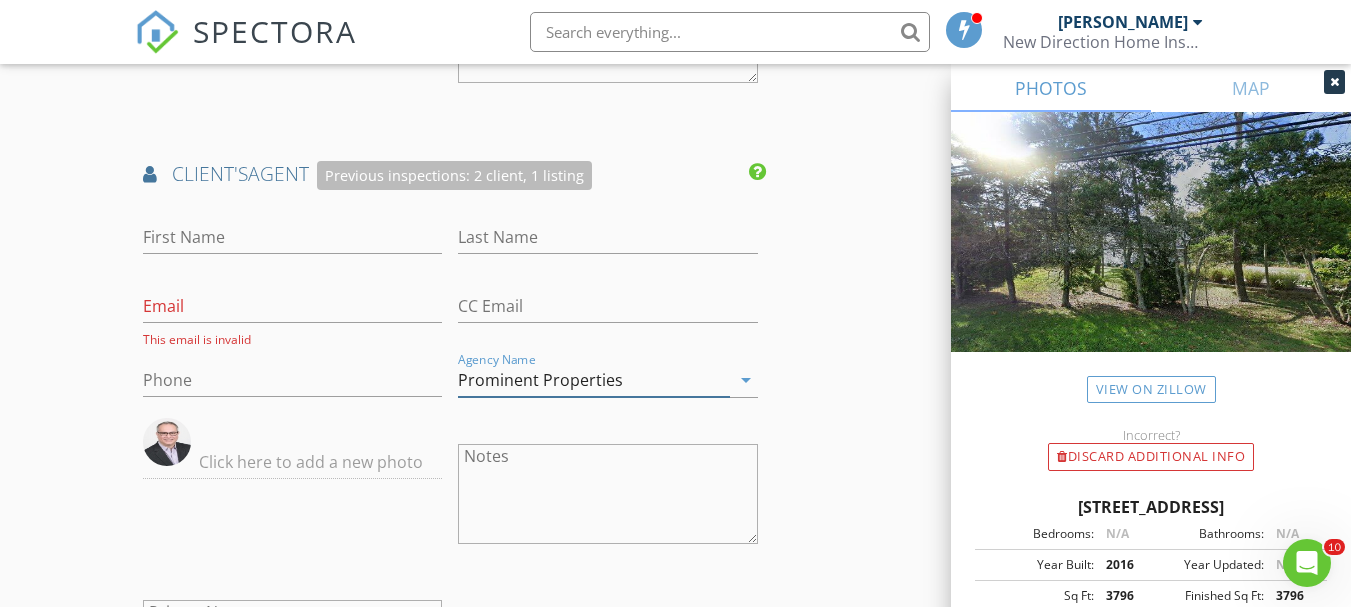 type 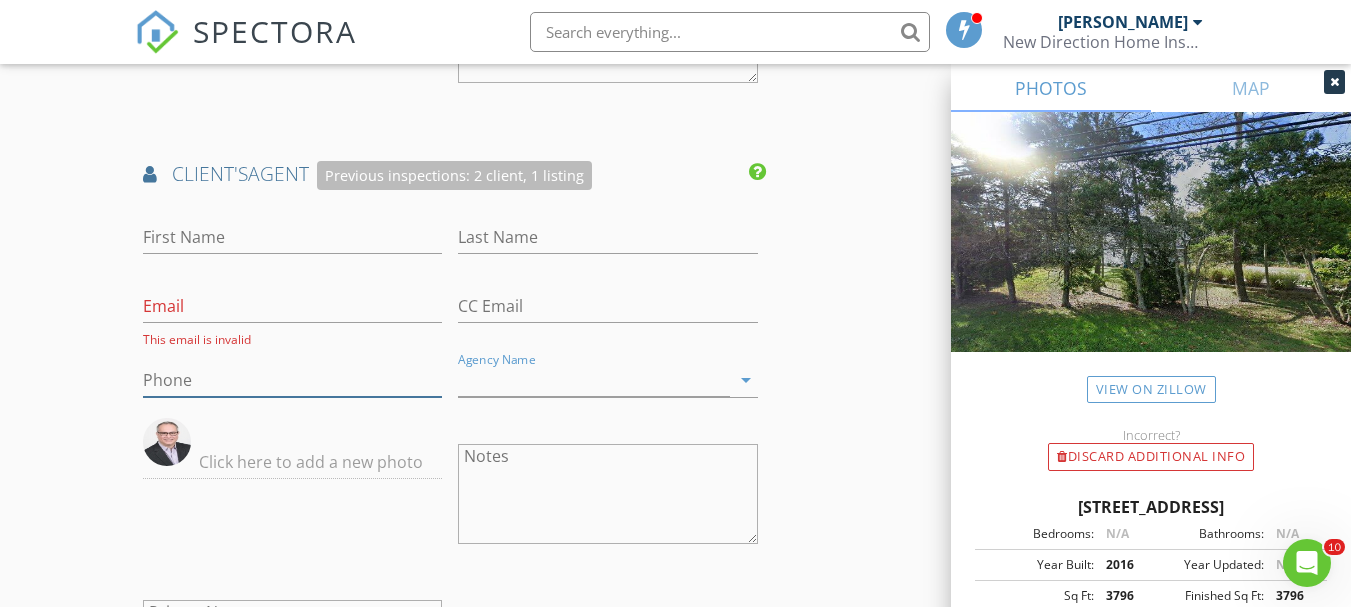type on "Prominent Properties" 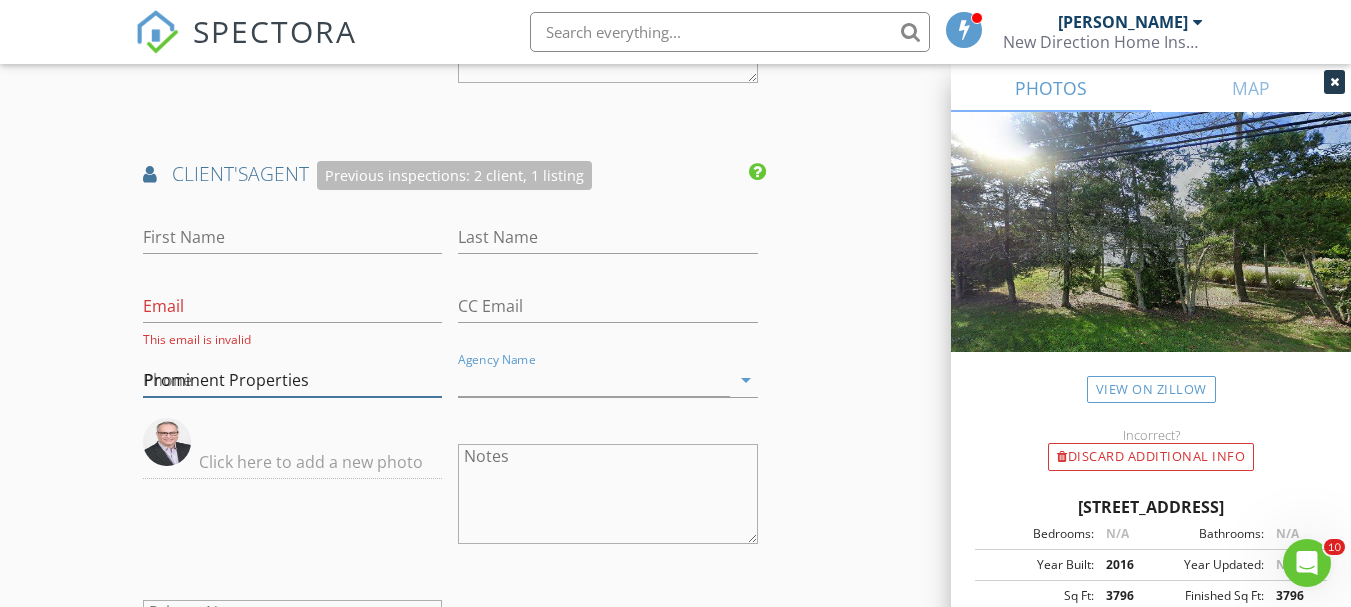type 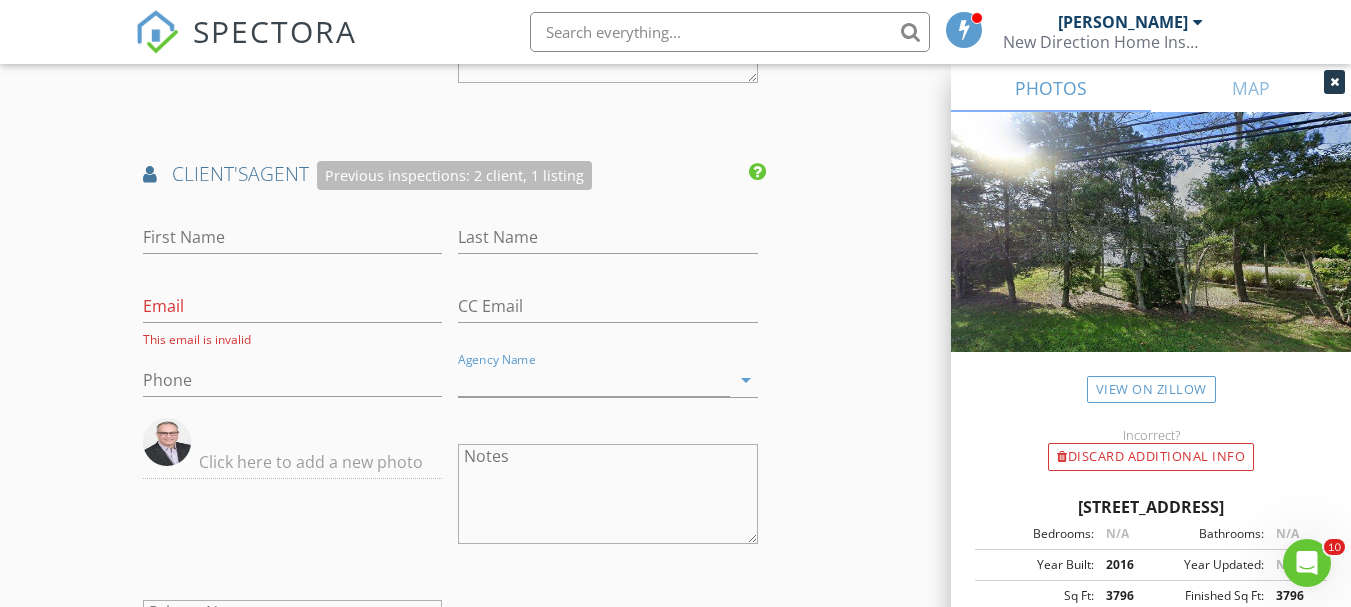 drag, startPoint x: 64, startPoint y: 193, endPoint x: 51, endPoint y: 197, distance: 13.601471 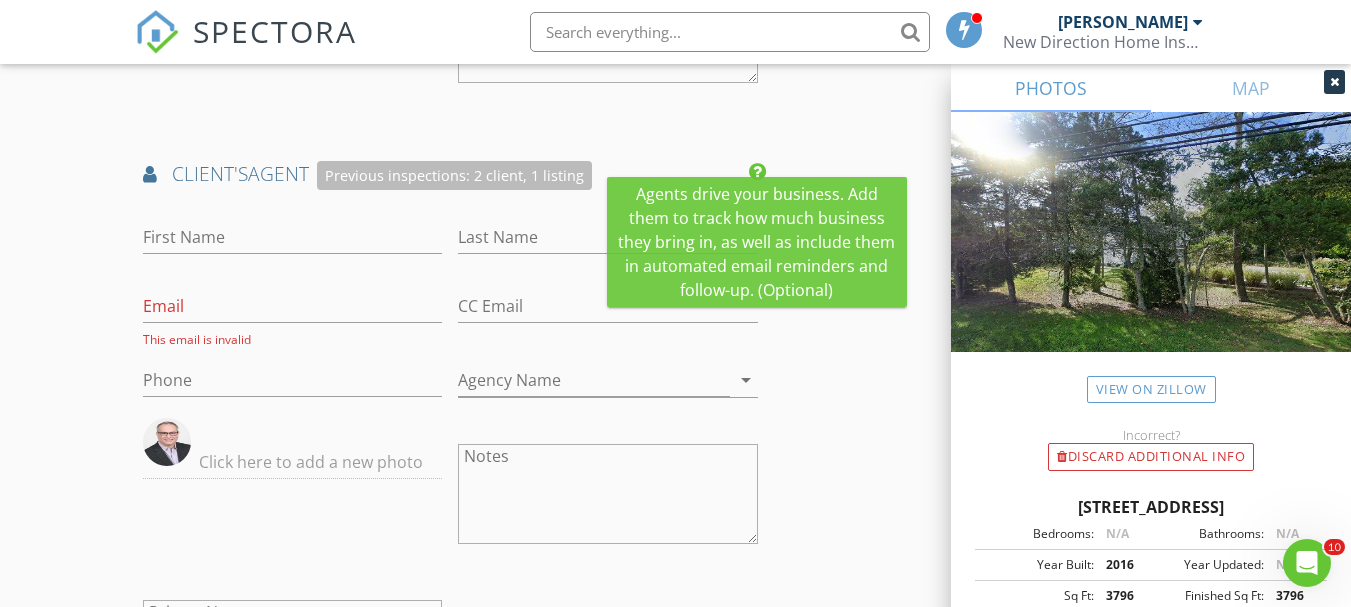 click at bounding box center [757, 172] 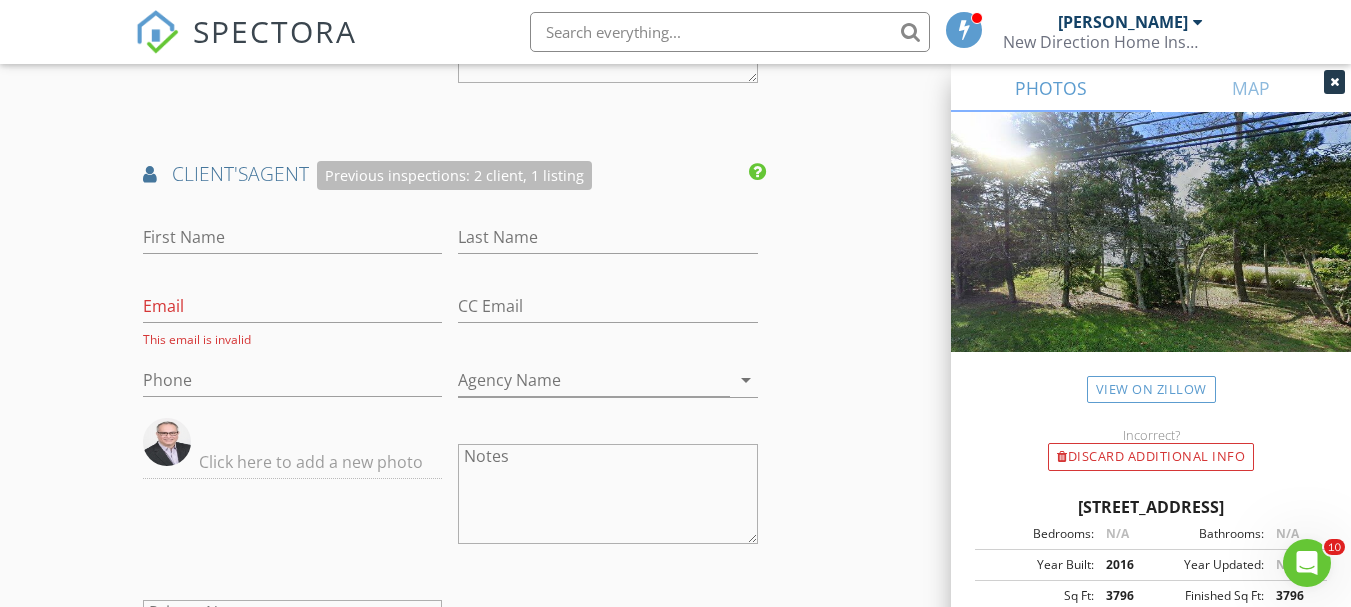 click on "INSPECTOR(S)
check_box   Michael Orem   PRIMARY   Michael Orem arrow_drop_down   check_box_outline_blank Michael Orem specifically requested
Date/Time
07/15/2025 2:00 PM
Location
Address Search       Address 922 Central Ave   Unit   City Hammonton   State NJ   Zip 08037   County Atlantic     Square Feet 3796   Year Built 2016   Foundation Basement arrow_drop_down     Michael Orem     17.5 miles     (24 minutes)
client
check_box Enable Client CC email for this inspection   Client Search     check_box_outline_blank Client is a Company/Organization     First Name A. Gigi   Last Name Tzaferos   Email gtzaferos@gmail.com   CC Email   Phone 760-522-1806           Notes   Private Notes
ADD ADDITIONAL client
SERVICES
check_box_outline_blank   Residential Home Inspection   arrow_drop_down" at bounding box center (450, -640) 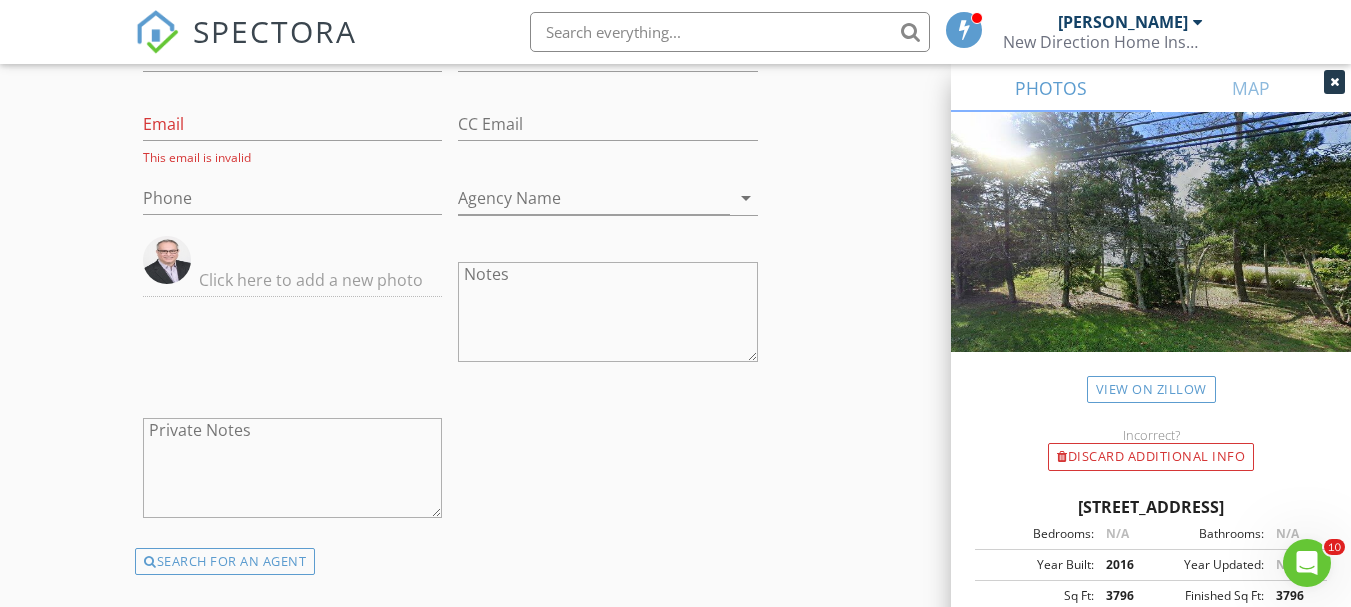 scroll, scrollTop: 3320, scrollLeft: 0, axis: vertical 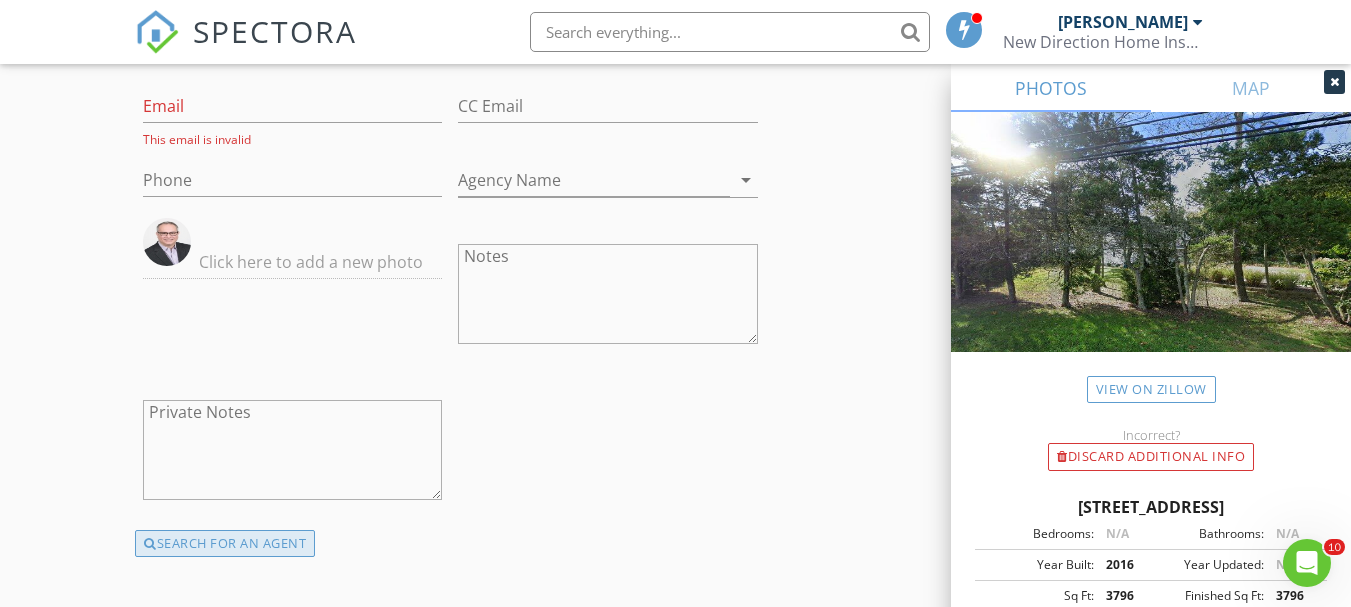 click on "SEARCH FOR AN AGENT" at bounding box center [225, 544] 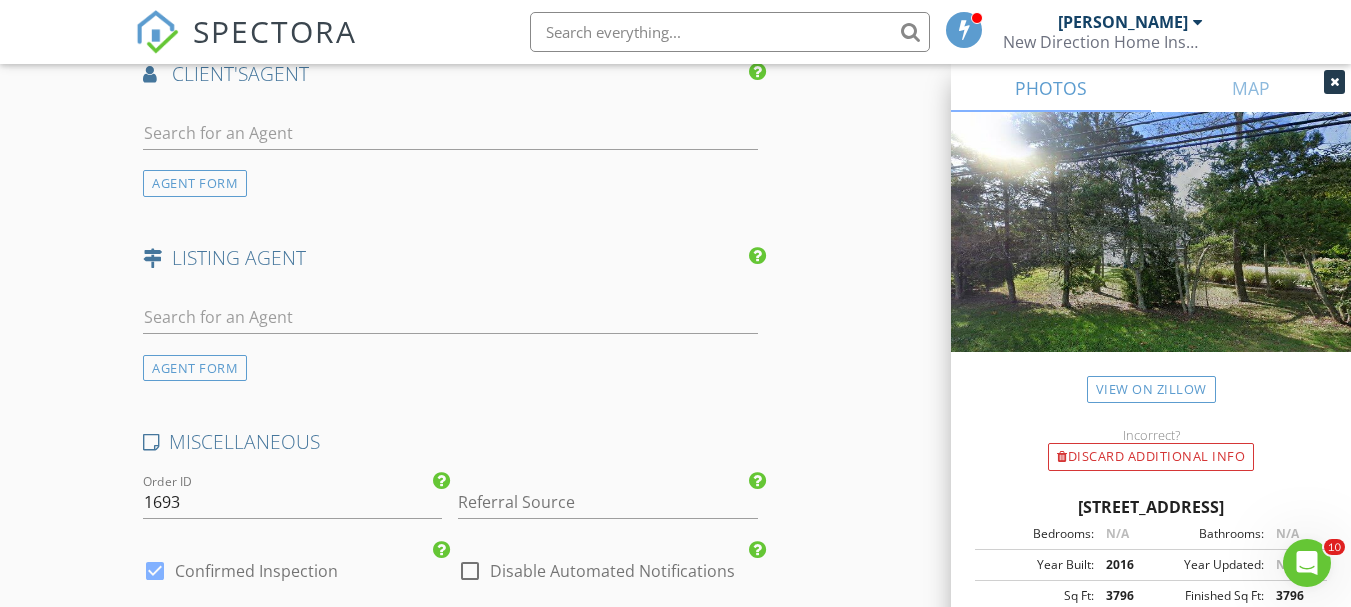 scroll, scrollTop: 3120, scrollLeft: 0, axis: vertical 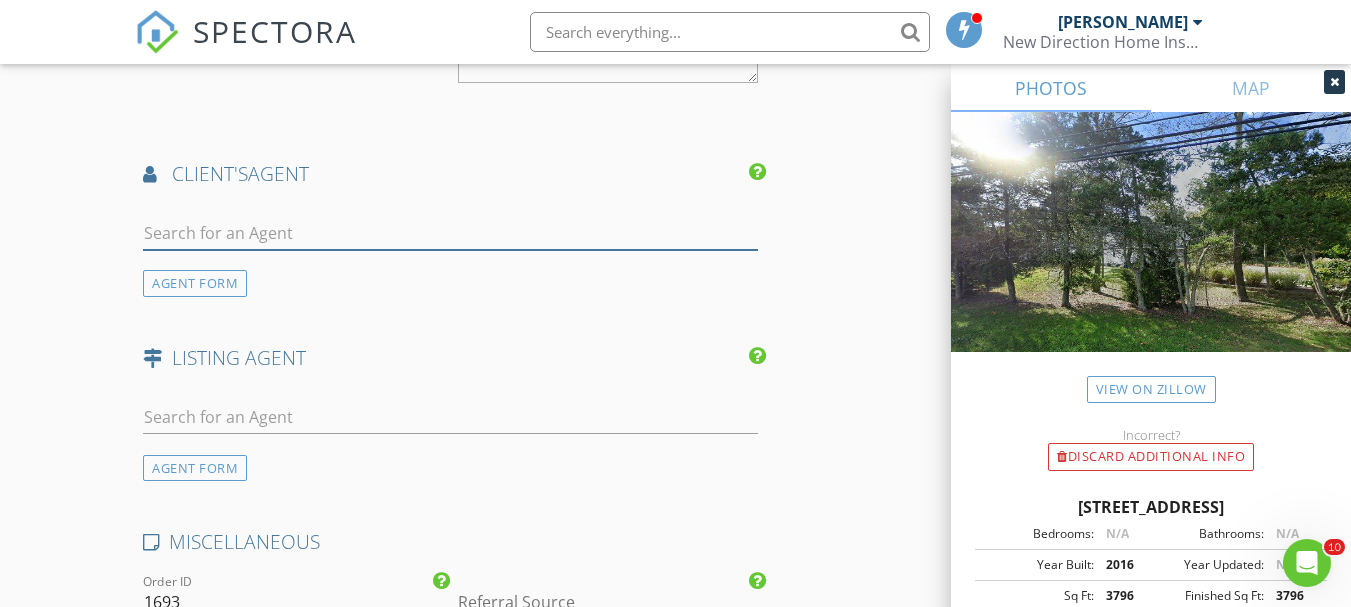 click at bounding box center [450, 233] 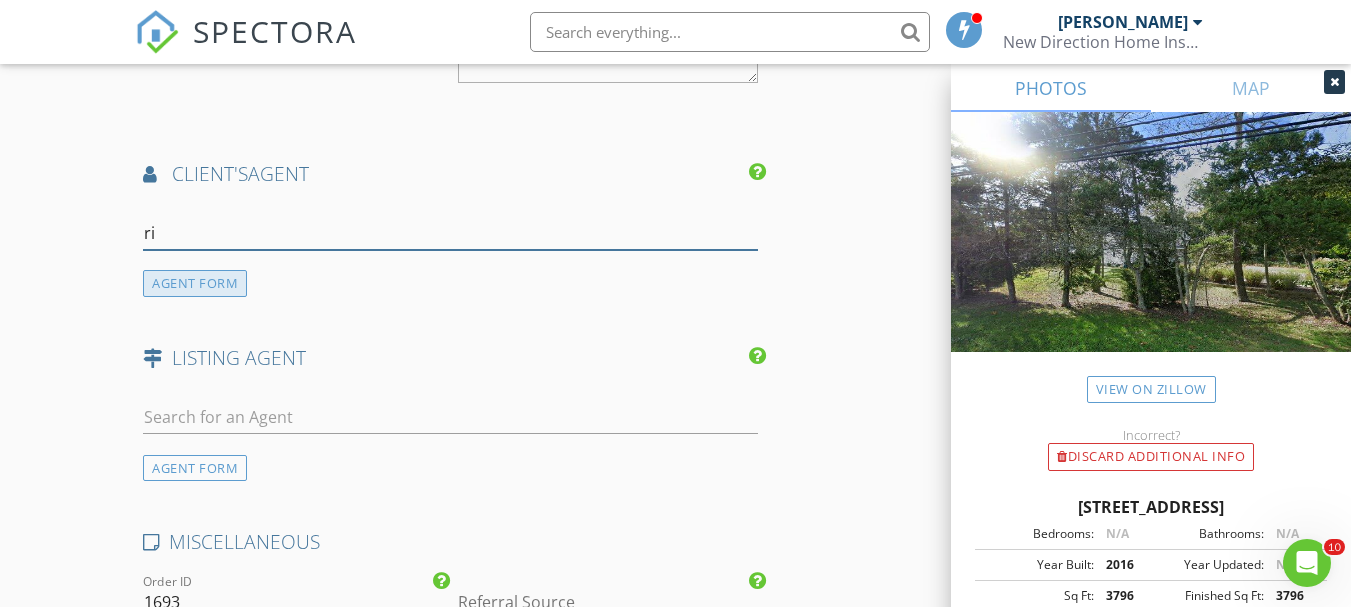 type on "ricky" 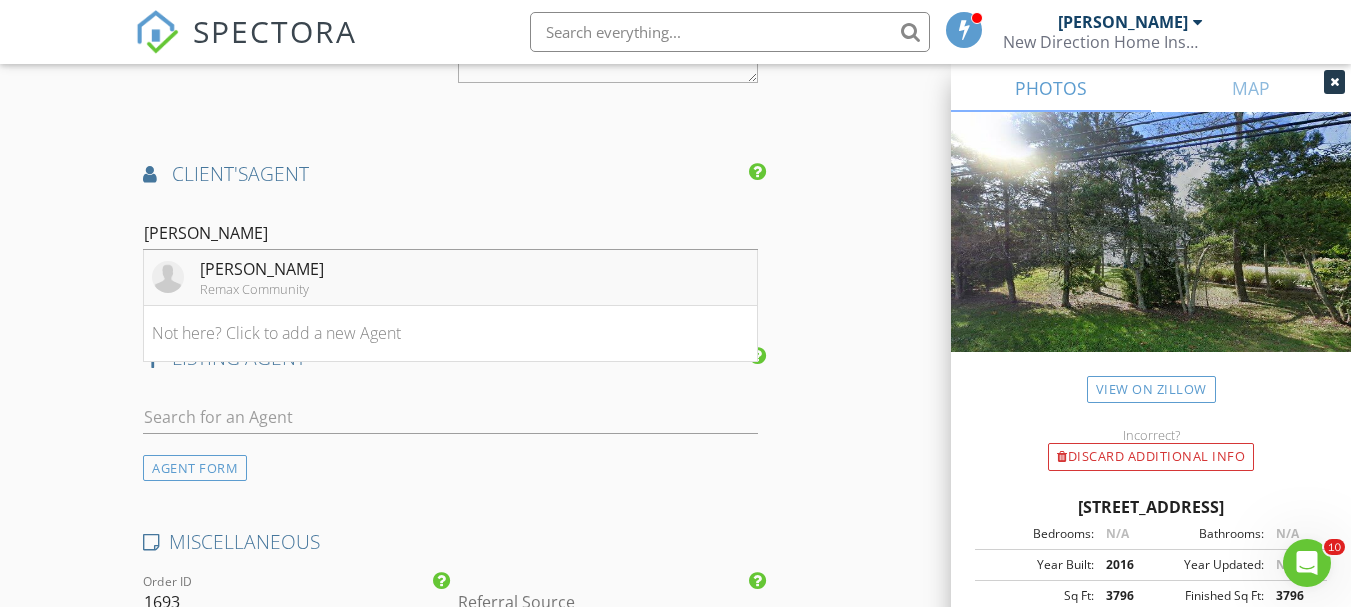click on "Ricky Mauriello" at bounding box center [262, 269] 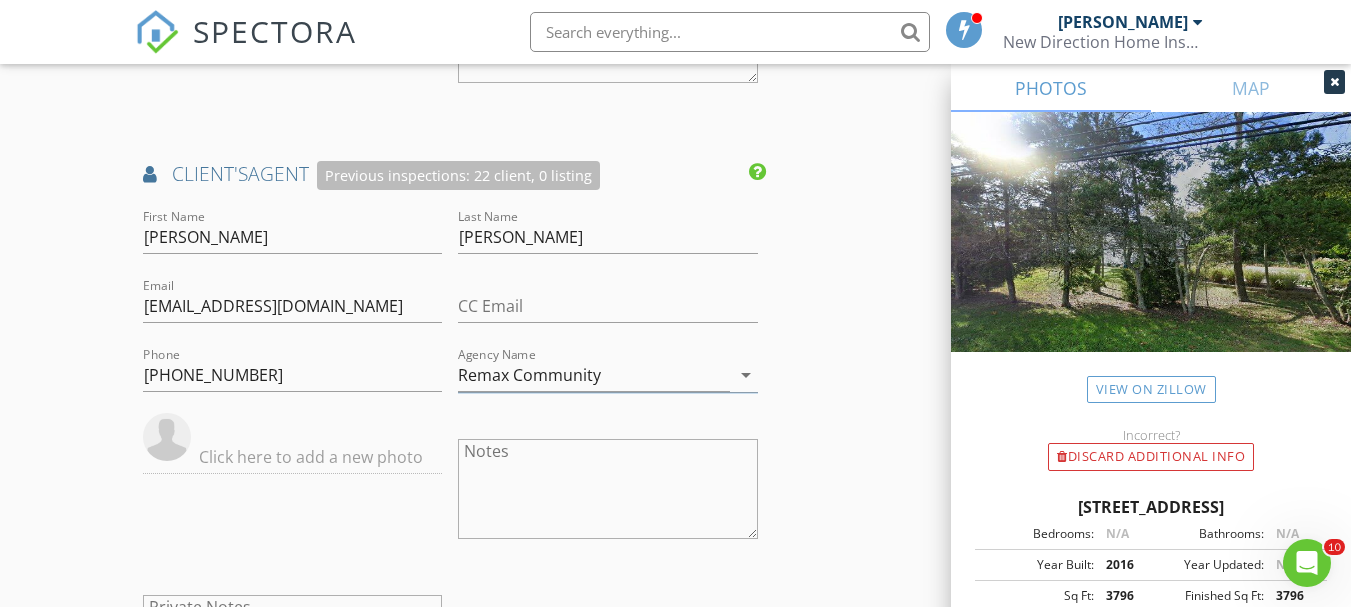 click on "INSPECTOR(S)
check_box   Michael Orem   PRIMARY   Michael Orem arrow_drop_down   check_box_outline_blank Michael Orem specifically requested
Date/Time
07/15/2025 2:00 PM
Location
Address Search       Address 922 Central Ave   Unit   City Hammonton   State NJ   Zip 08037   County Atlantic     Square Feet 3796   Year Built 2016   Foundation Basement arrow_drop_down     Michael Orem     17.5 miles     (24 minutes)
client
check_box Enable Client CC email for this inspection   Client Search     check_box_outline_blank Client is a Company/Organization     First Name A. Gigi   Last Name Tzaferos   Email gtzaferos@gmail.com   CC Email   Phone 760-522-1806           Notes   Private Notes
ADD ADDITIONAL client
SERVICES
check_box_outline_blank   Residential Home Inspection" at bounding box center (675, -584) 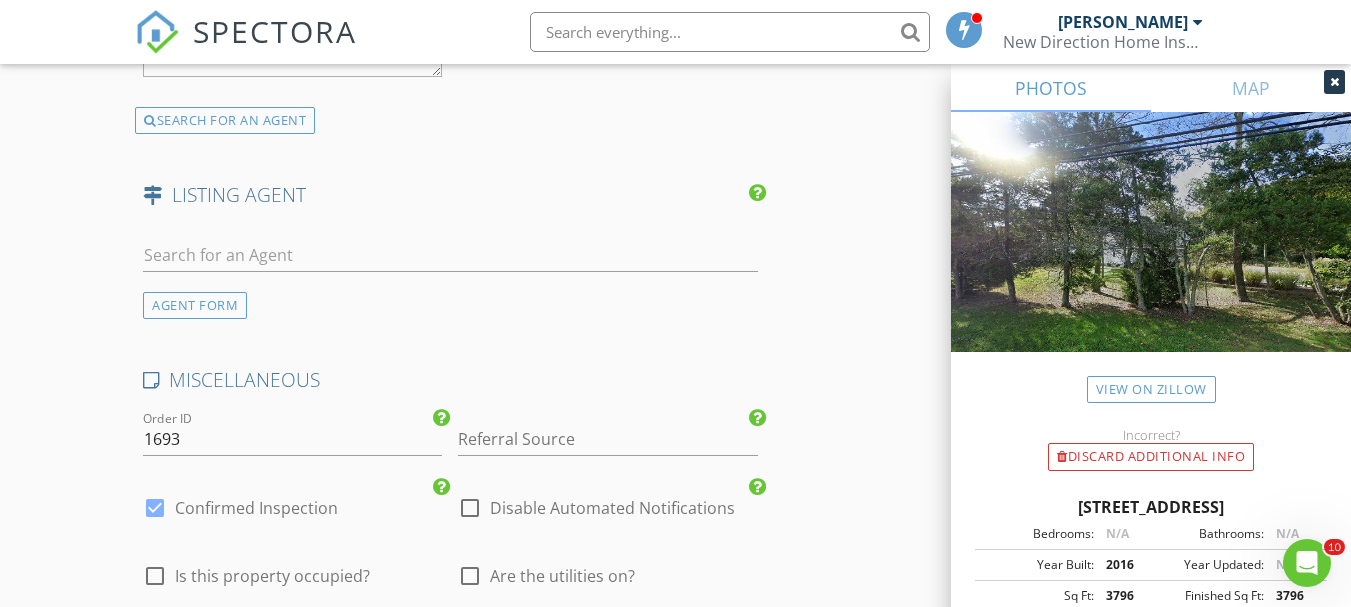 scroll, scrollTop: 3920, scrollLeft: 0, axis: vertical 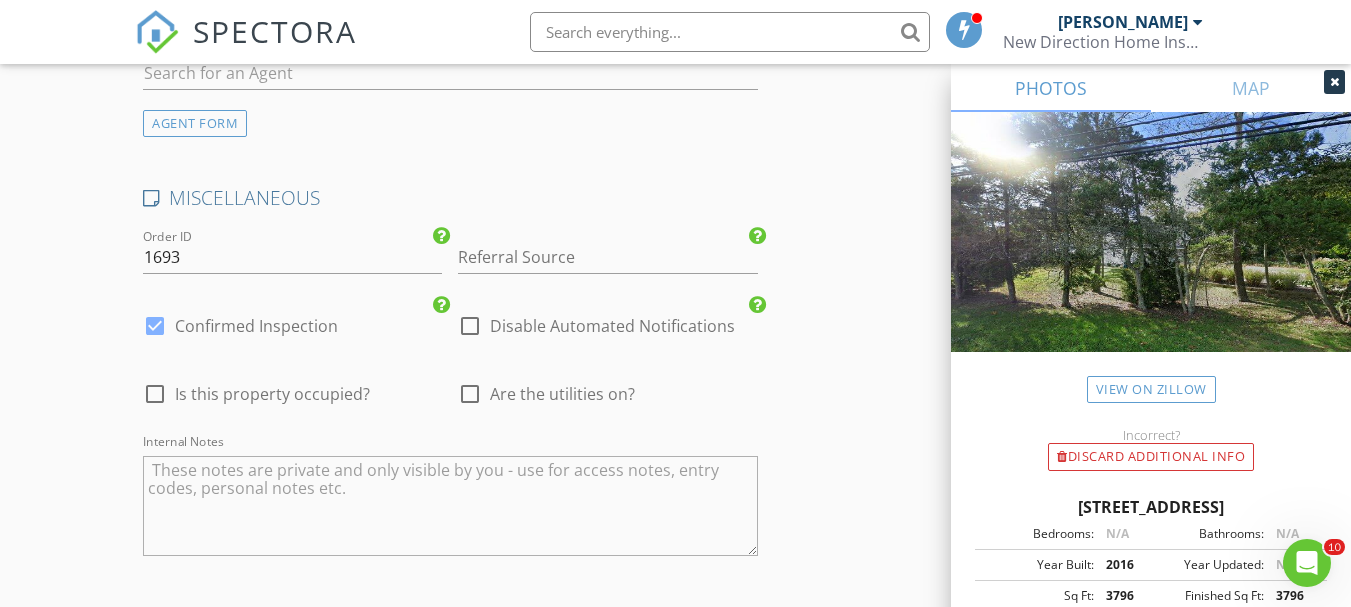 click at bounding box center (470, 394) 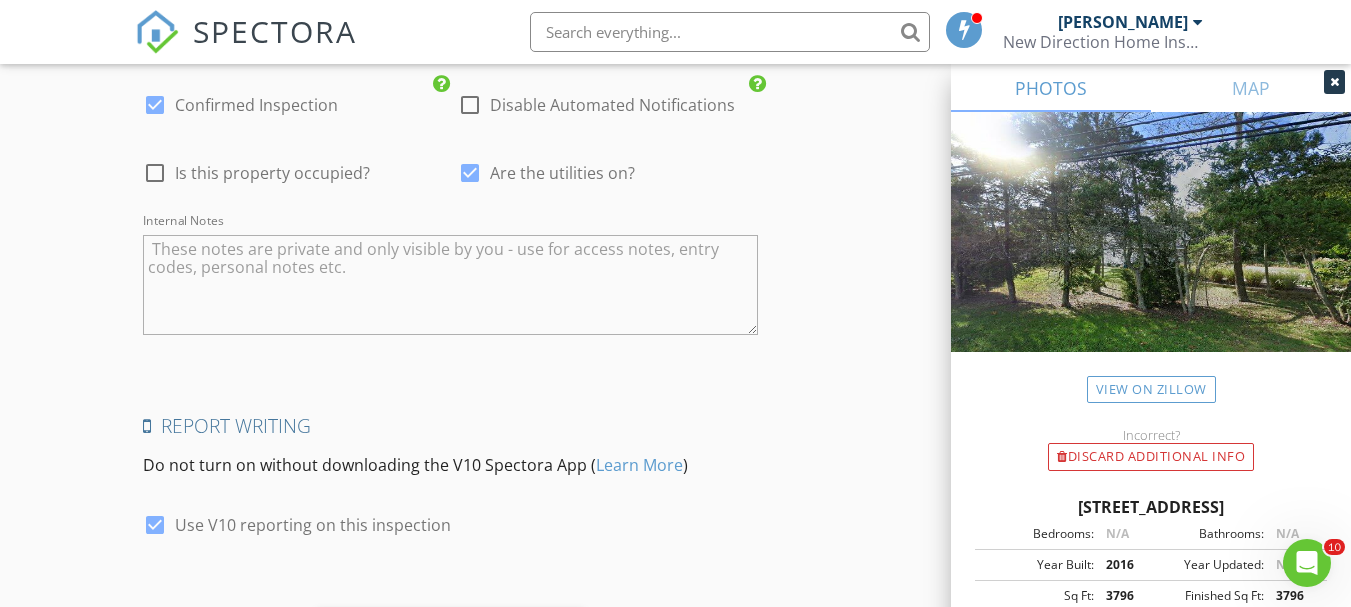scroll, scrollTop: 4260, scrollLeft: 0, axis: vertical 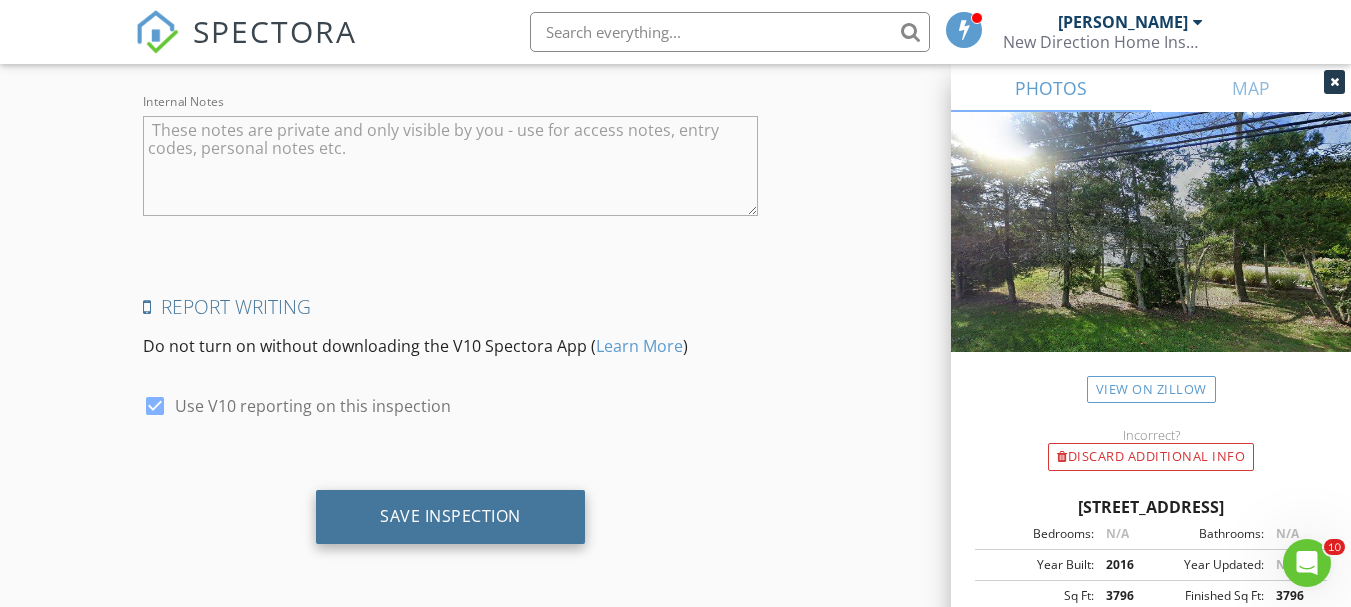 click on "Save Inspection" at bounding box center [450, 516] 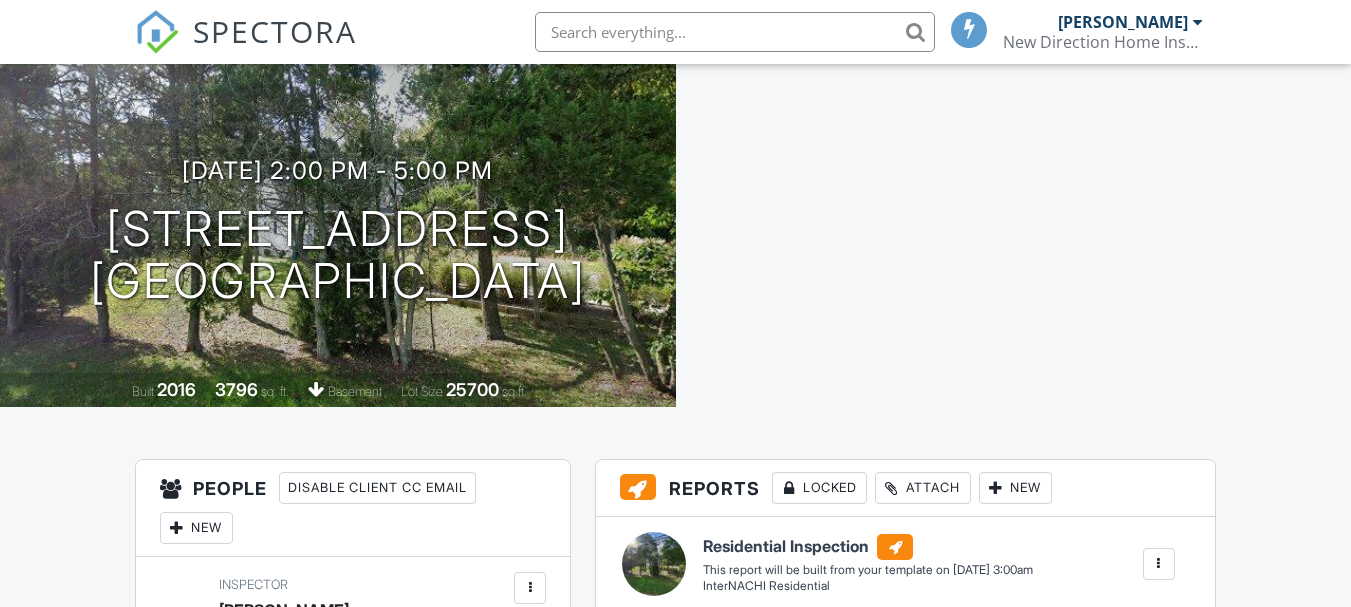 scroll, scrollTop: 671, scrollLeft: 0, axis: vertical 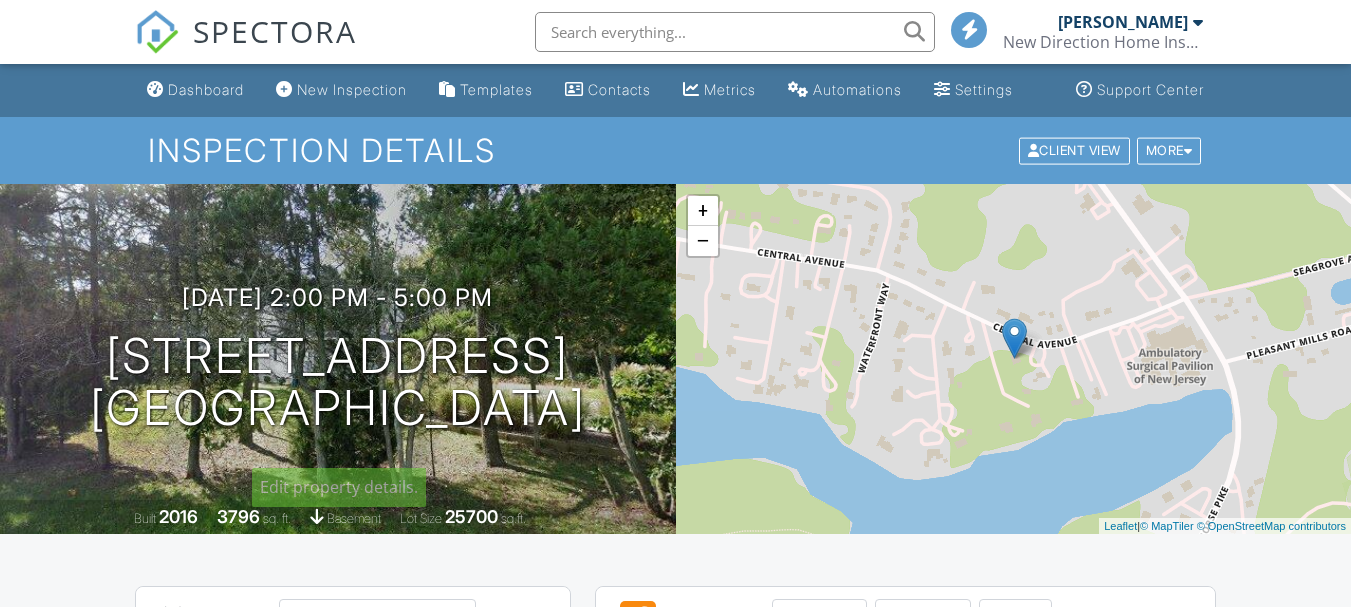 click on "Dashboard" at bounding box center [195, 90] 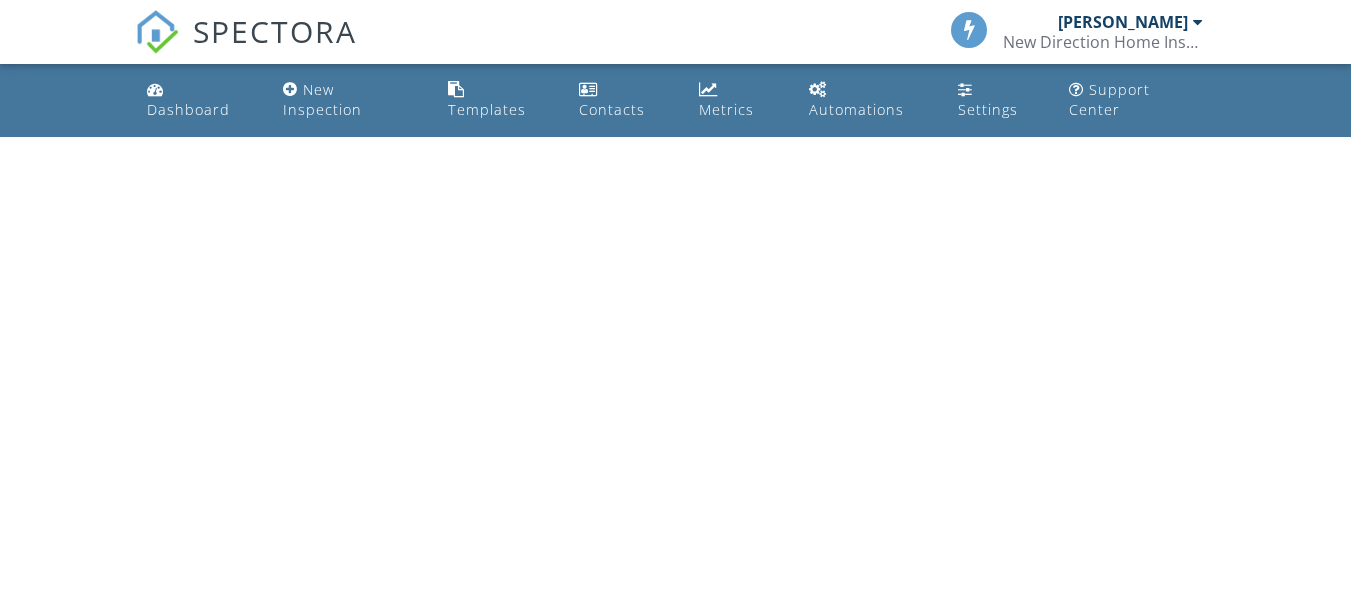 scroll, scrollTop: 0, scrollLeft: 0, axis: both 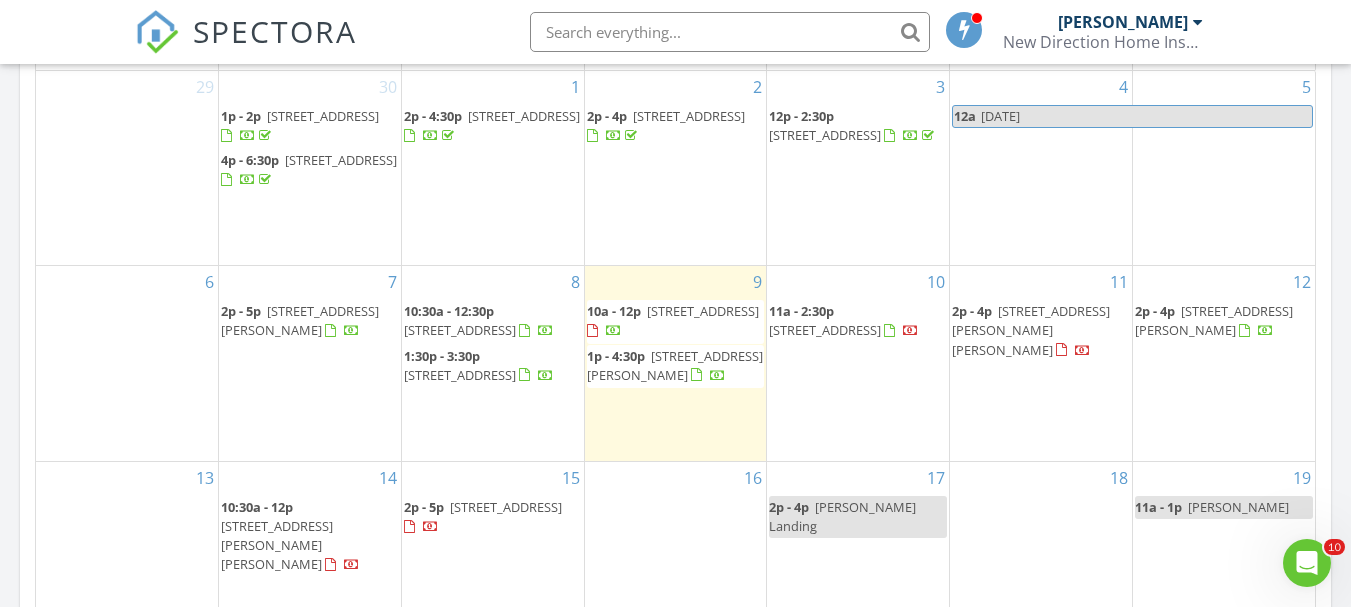 click on "Today
Michael Orem
10:00 am
30 S Adelaide Ave 7H, Highland Park, NJ 08904
Michael Orem
1 hours and 20 minutes drive time   61.5 miles       1:00 pm
10 Lord William Penn Dr, Morristown, NJ 07960
Michael Orem
51 minutes drive time   35.8 miles       New Inspection     New Quote         Map               1 2 + − New Jersey Turnpike, New Jersey Turnpike, Easton Avenue, I 287 156.7 km, 2 h 10 min Head south on Yale Road 60 m Turn left onto West Sunset Drive 550 m Turn right onto Moonlight Terrace 150 m Turn left onto Bowling Green 250 m Turn right onto Cooper Road (CR 675) 300 m Make a sharp left onto NJ 73 15 km Take the ramp towards New Jersey Turnpike 400 m Keep left towards NJTP North: New York 800 m Merge left onto New Jersey Turnpike (NJTP) 25 km Keep right onto New Jersey Turnpike (NJTP) 55 km 1 km 350 m 60 m 250 m" at bounding box center (675, 190) 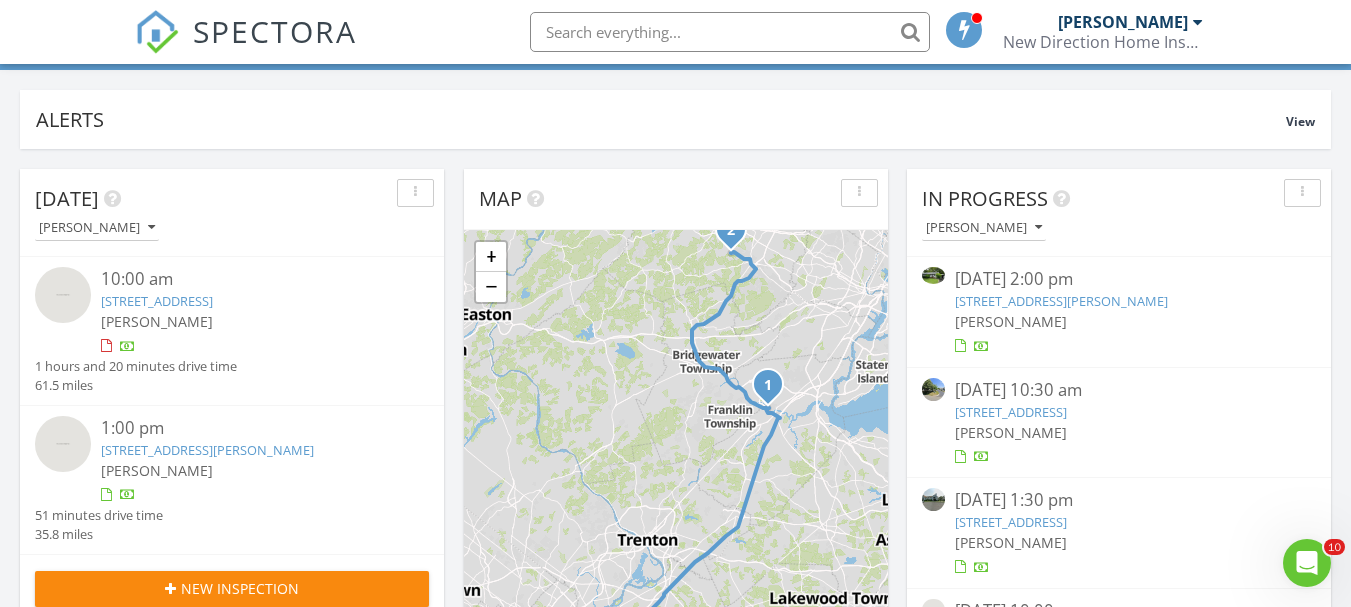 scroll, scrollTop: 0, scrollLeft: 0, axis: both 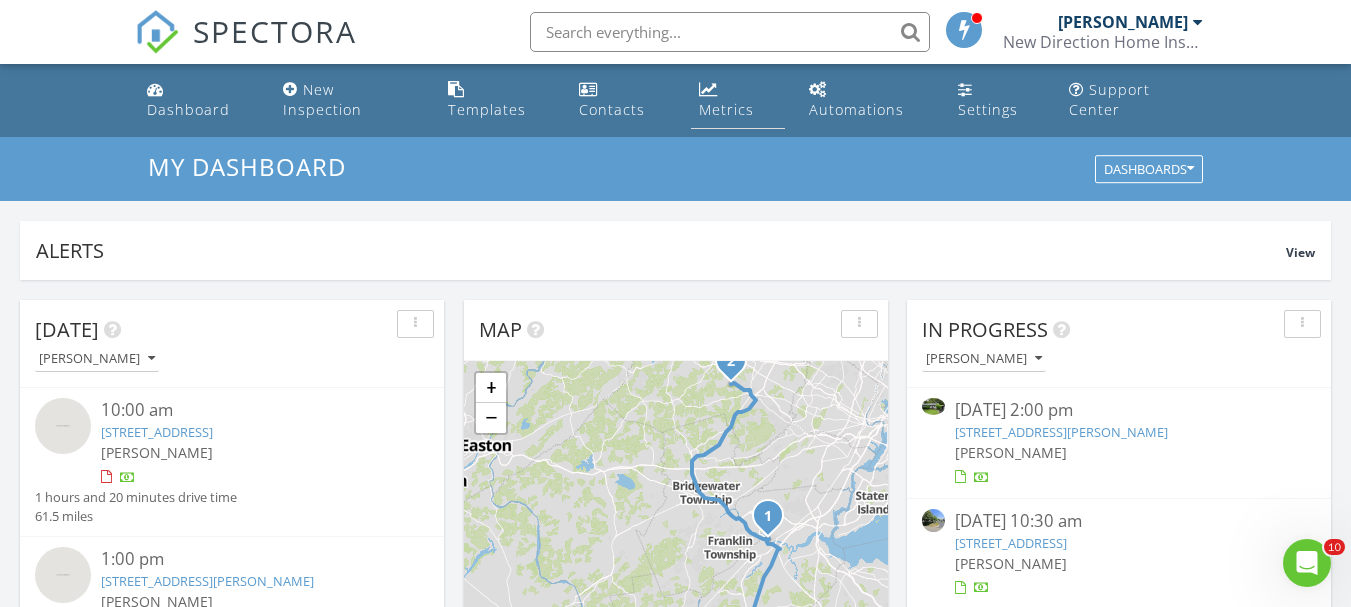 click on "Metrics" at bounding box center (726, 109) 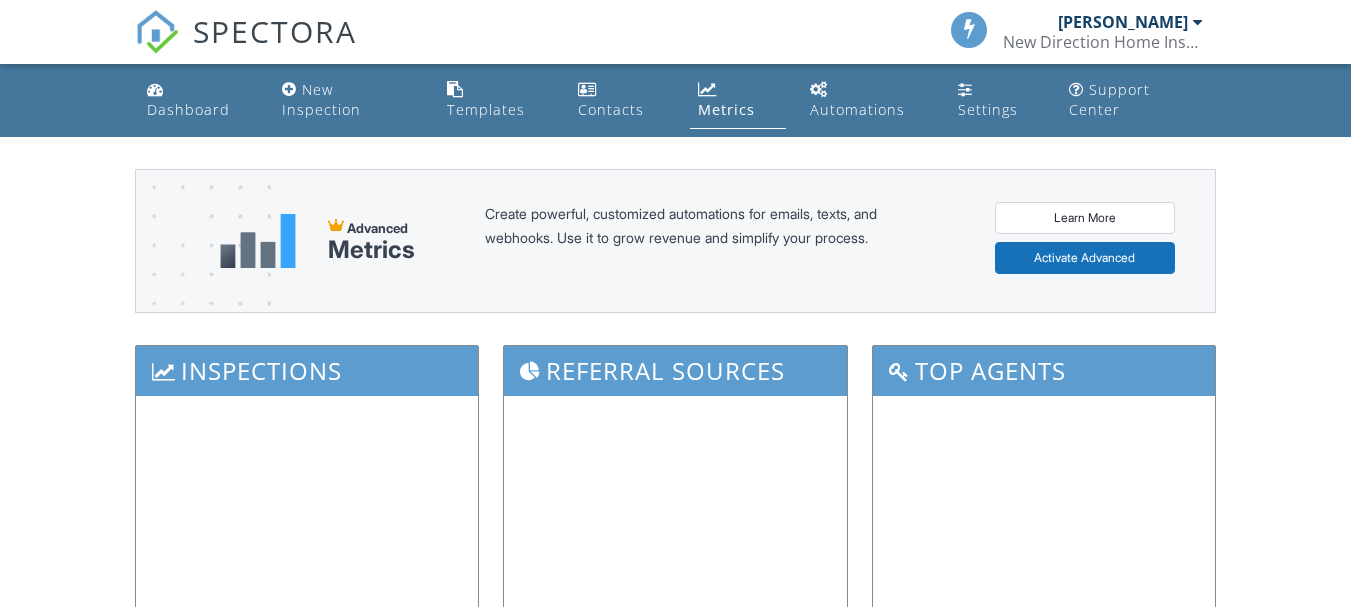 scroll, scrollTop: 0, scrollLeft: 0, axis: both 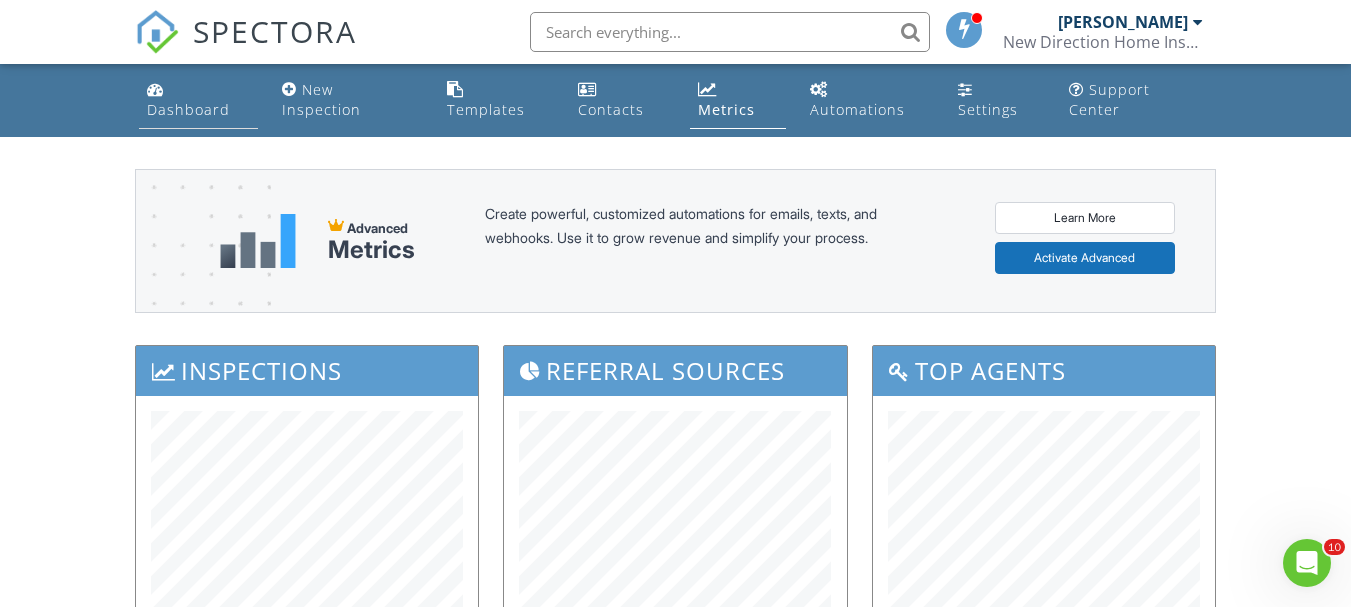 click on "Dashboard" at bounding box center [188, 109] 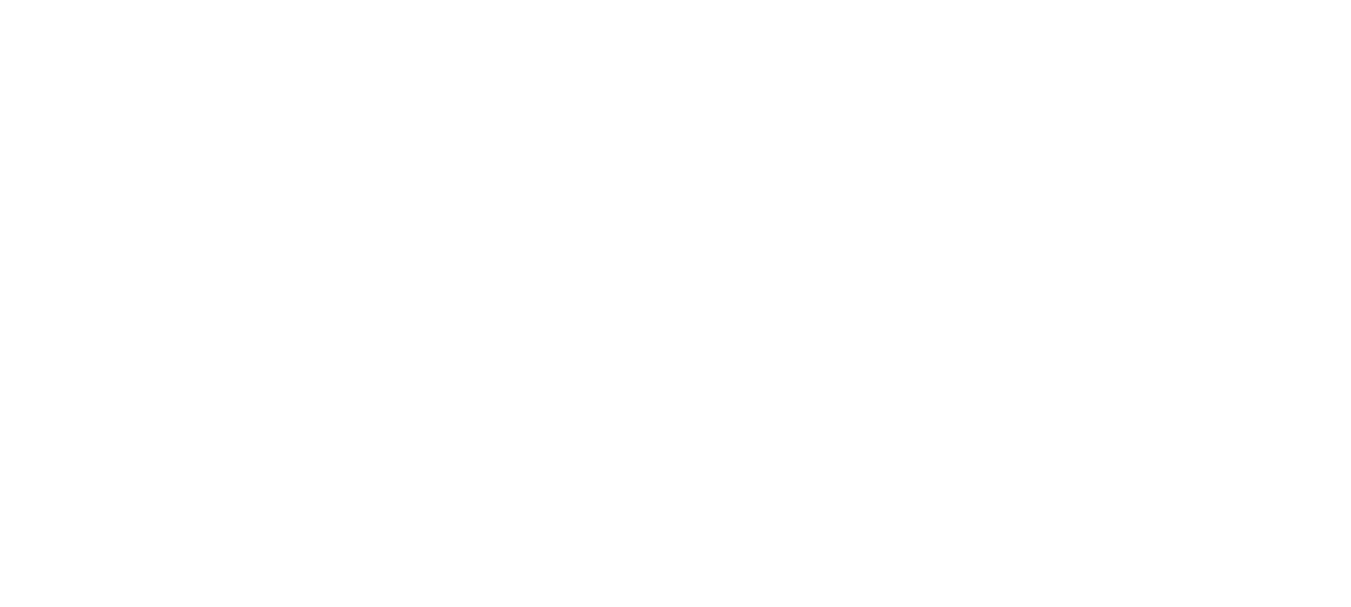 scroll, scrollTop: 0, scrollLeft: 0, axis: both 